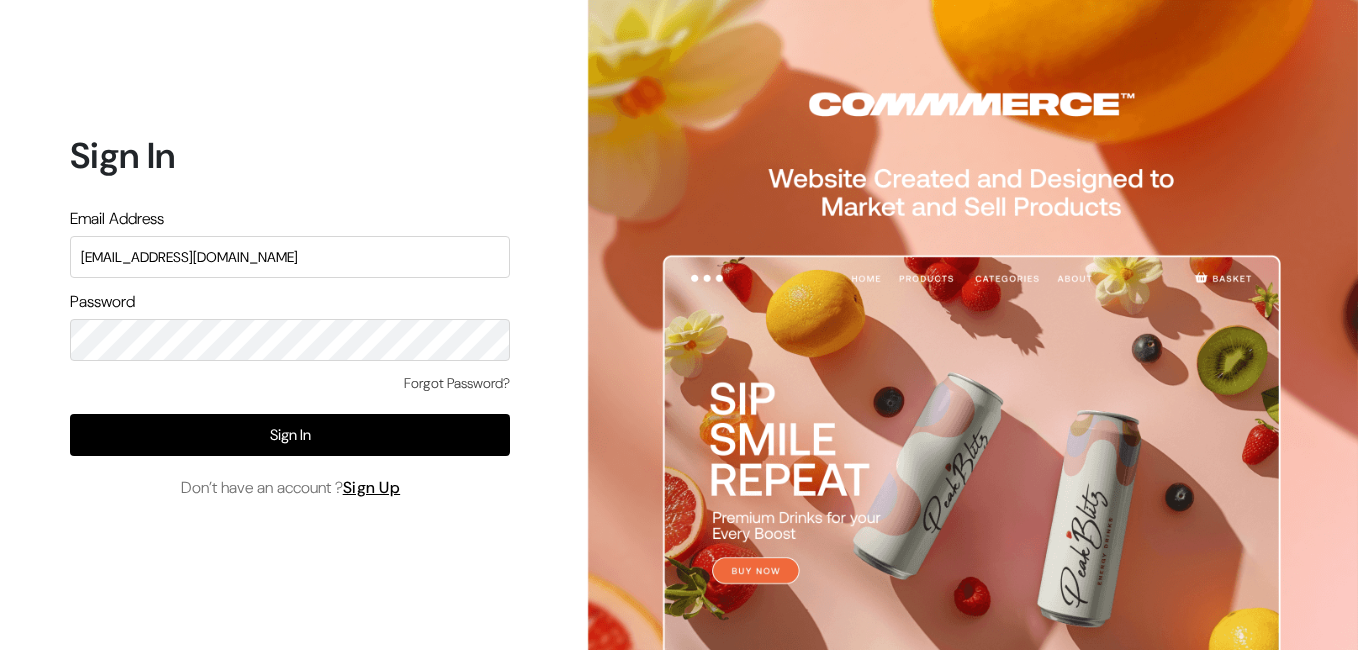 scroll, scrollTop: 0, scrollLeft: 0, axis: both 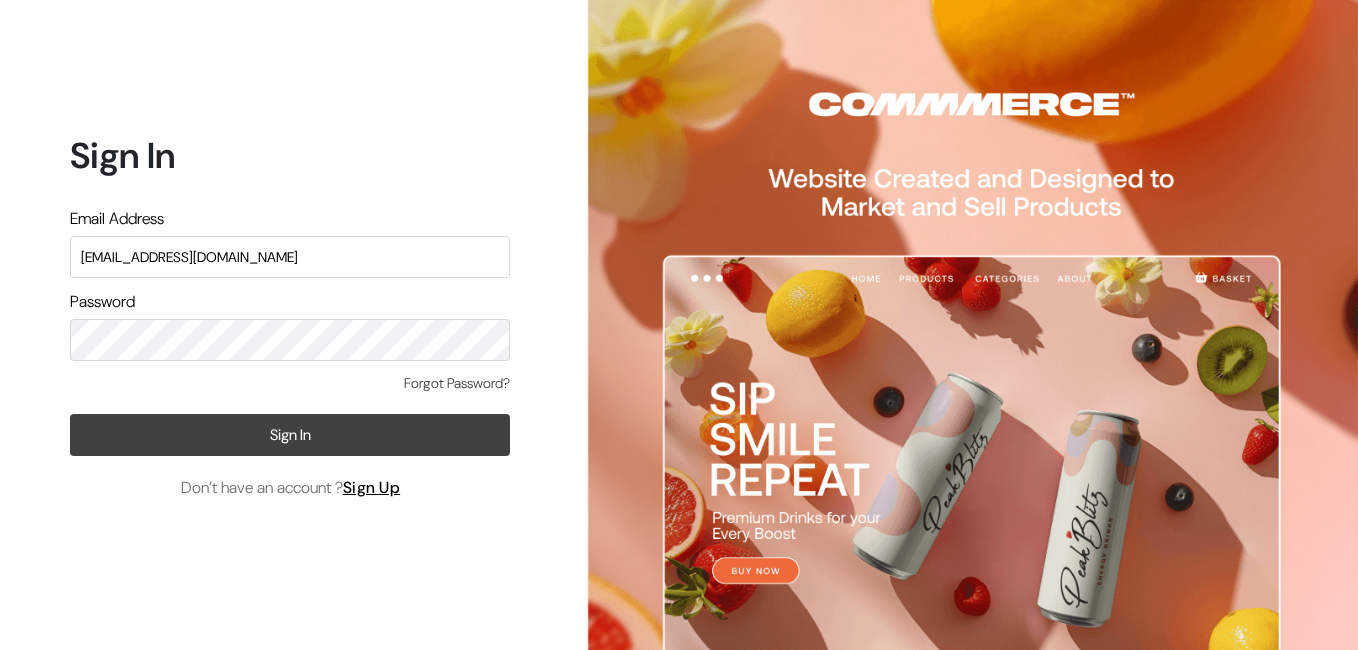 click on "Sign In" at bounding box center [290, 435] 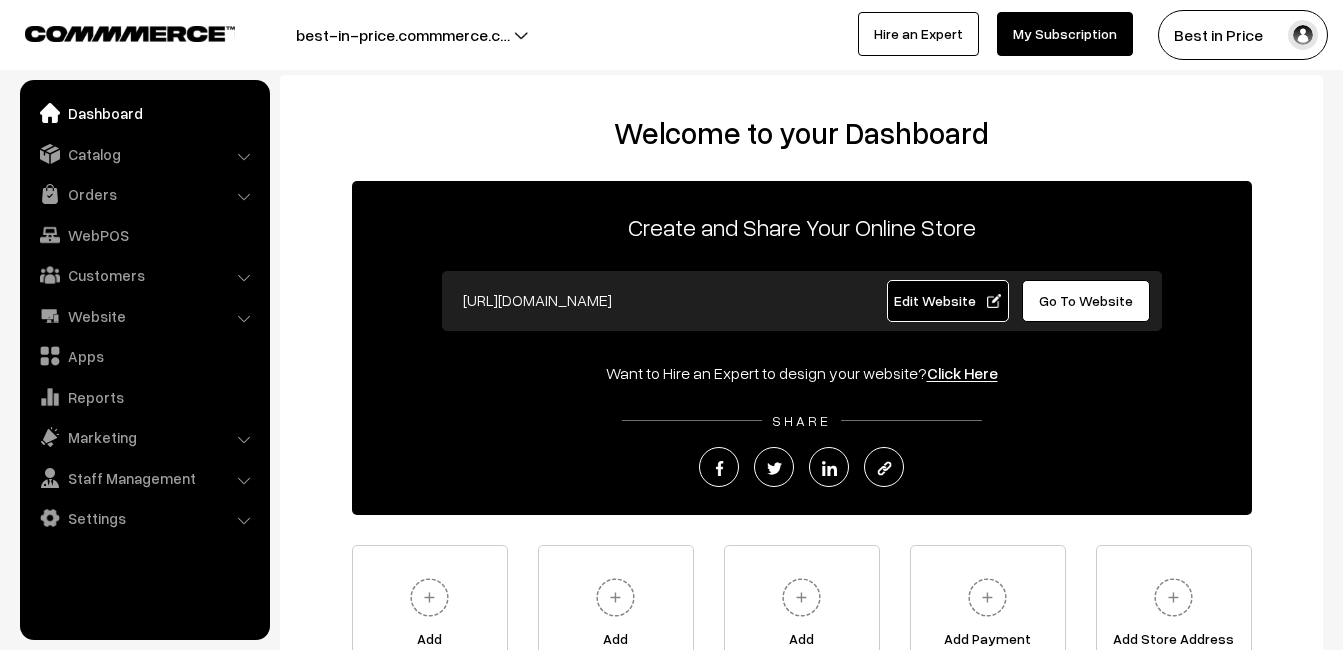 scroll, scrollTop: 0, scrollLeft: 0, axis: both 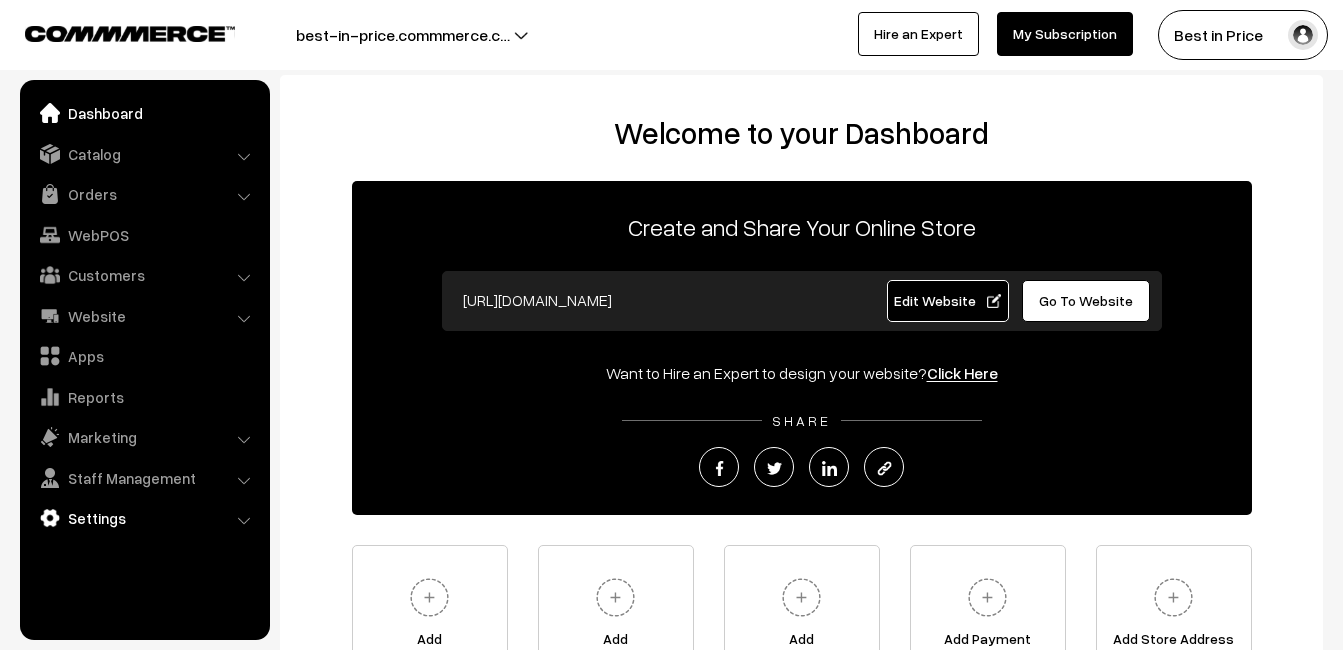 click on "Settings" at bounding box center [144, 518] 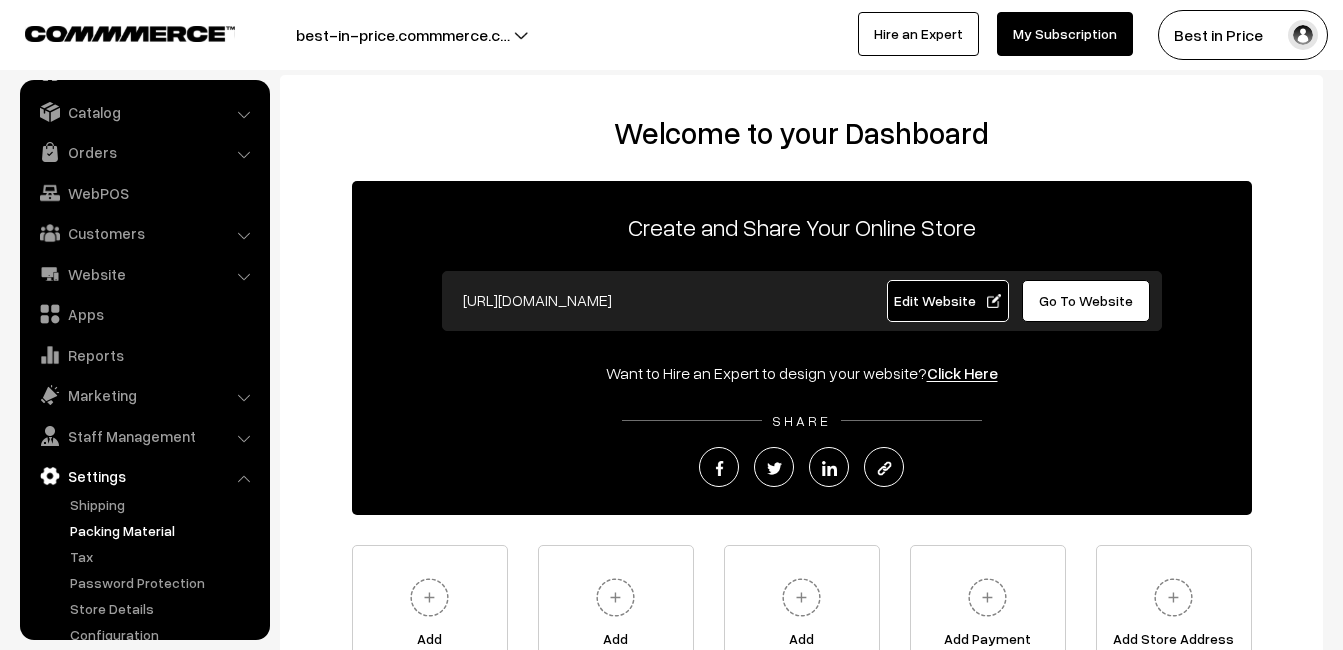 scroll, scrollTop: 67, scrollLeft: 0, axis: vertical 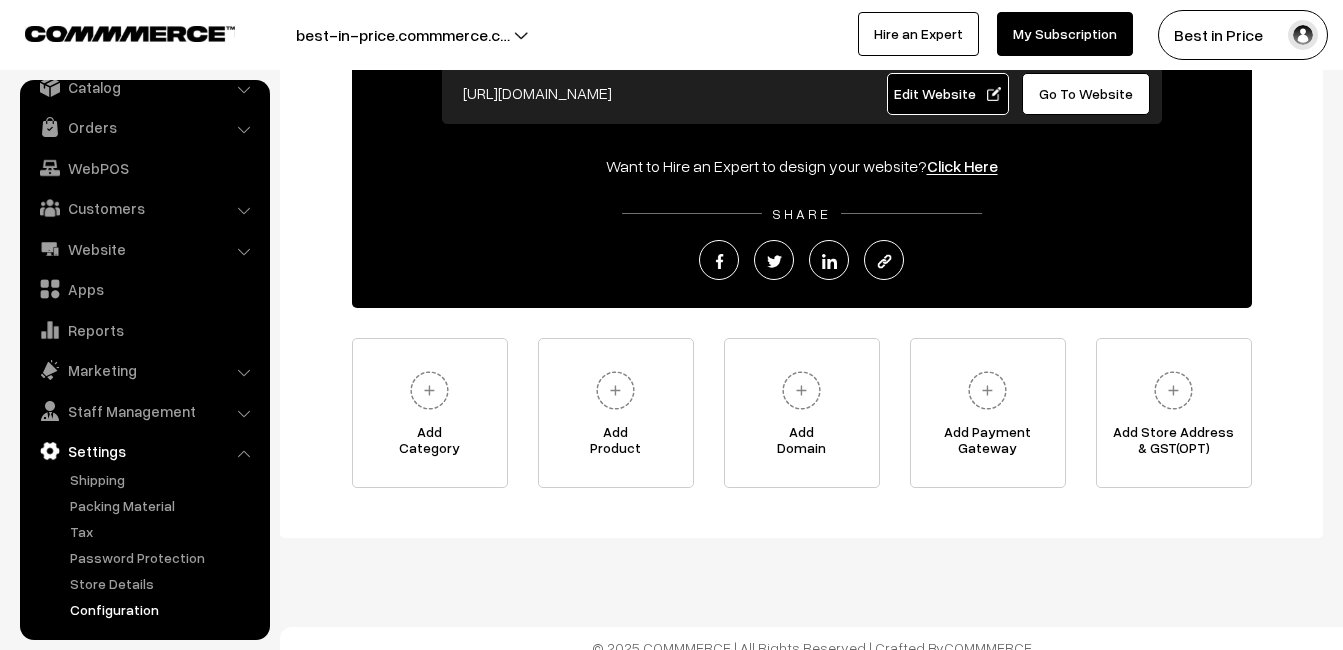 click on "Configuration" at bounding box center [164, 609] 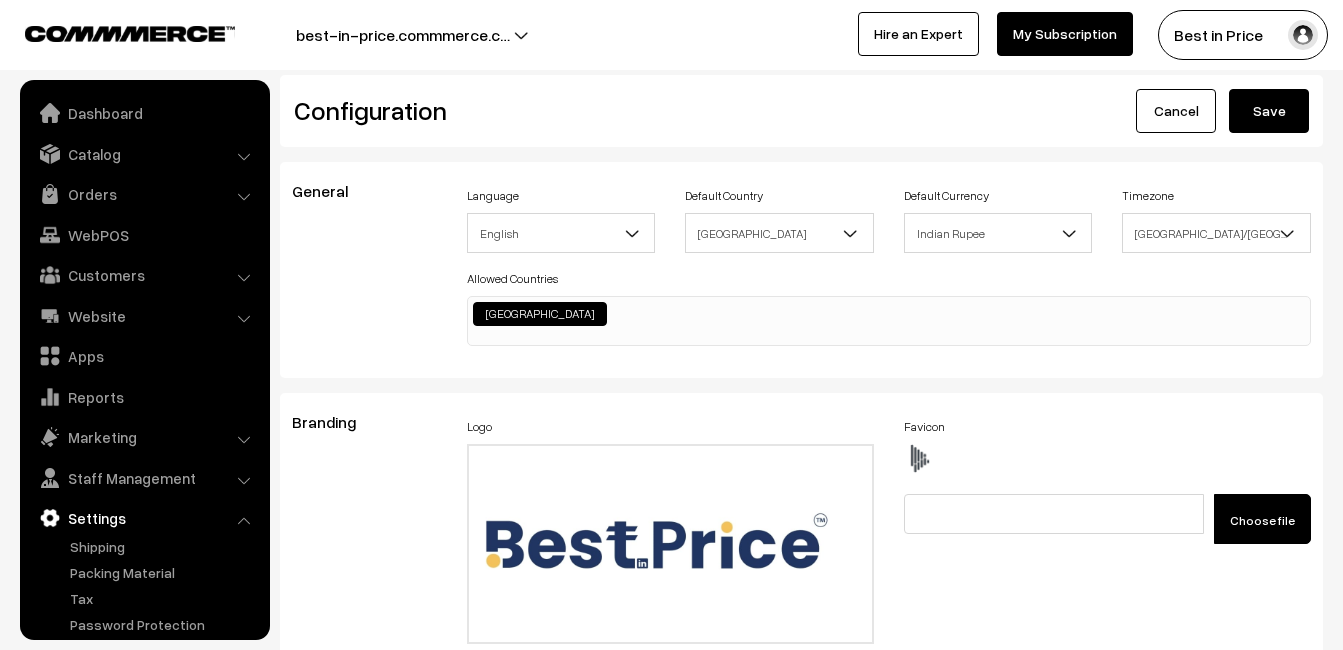 scroll, scrollTop: 0, scrollLeft: 0, axis: both 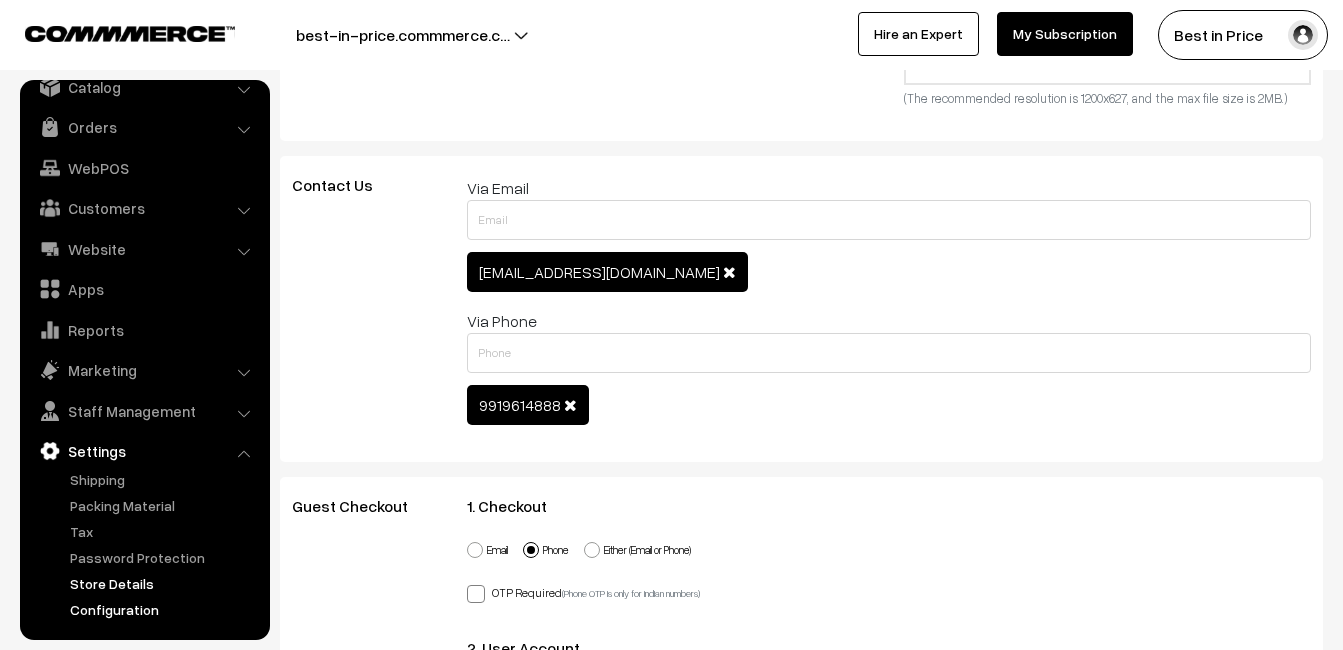 click on "Store Details" at bounding box center (164, 583) 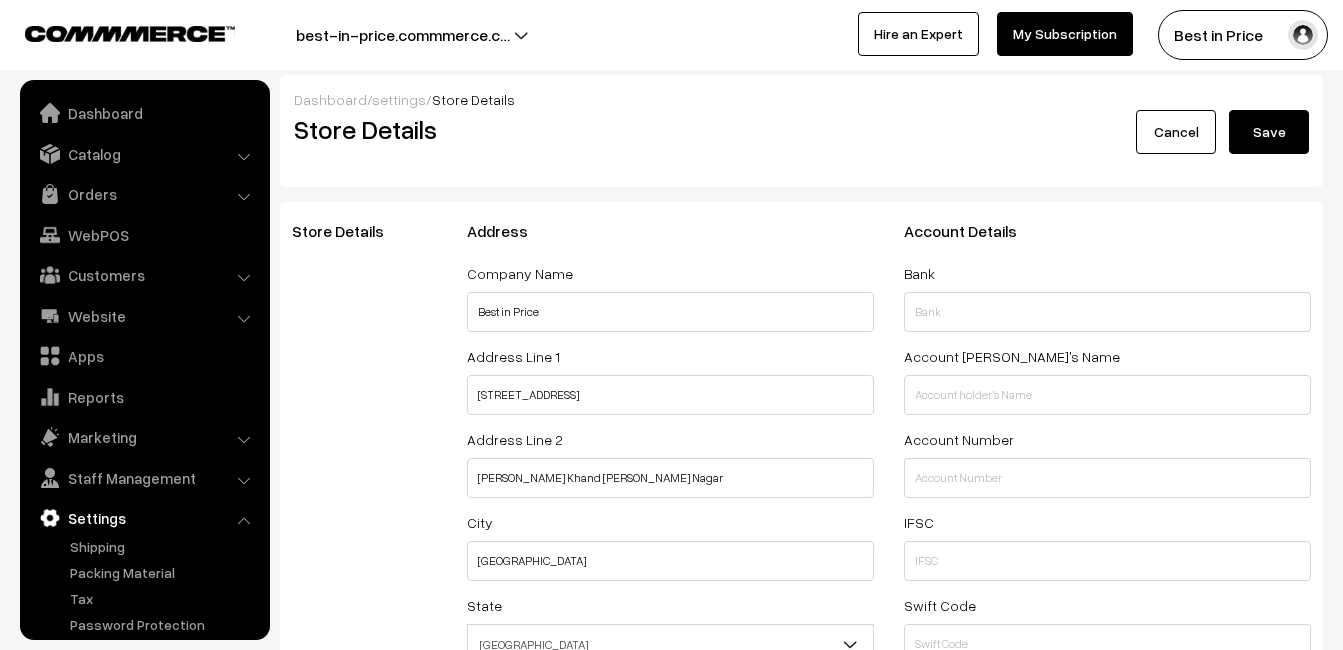 select on "99" 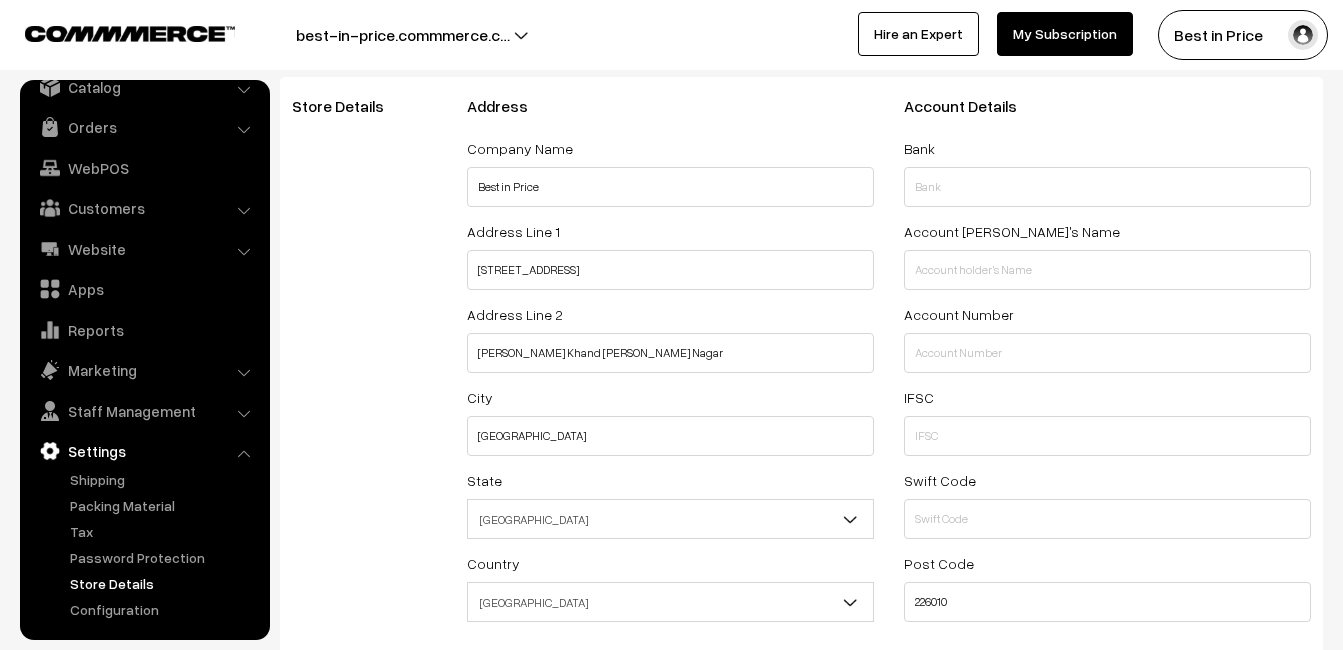 scroll, scrollTop: 126, scrollLeft: 0, axis: vertical 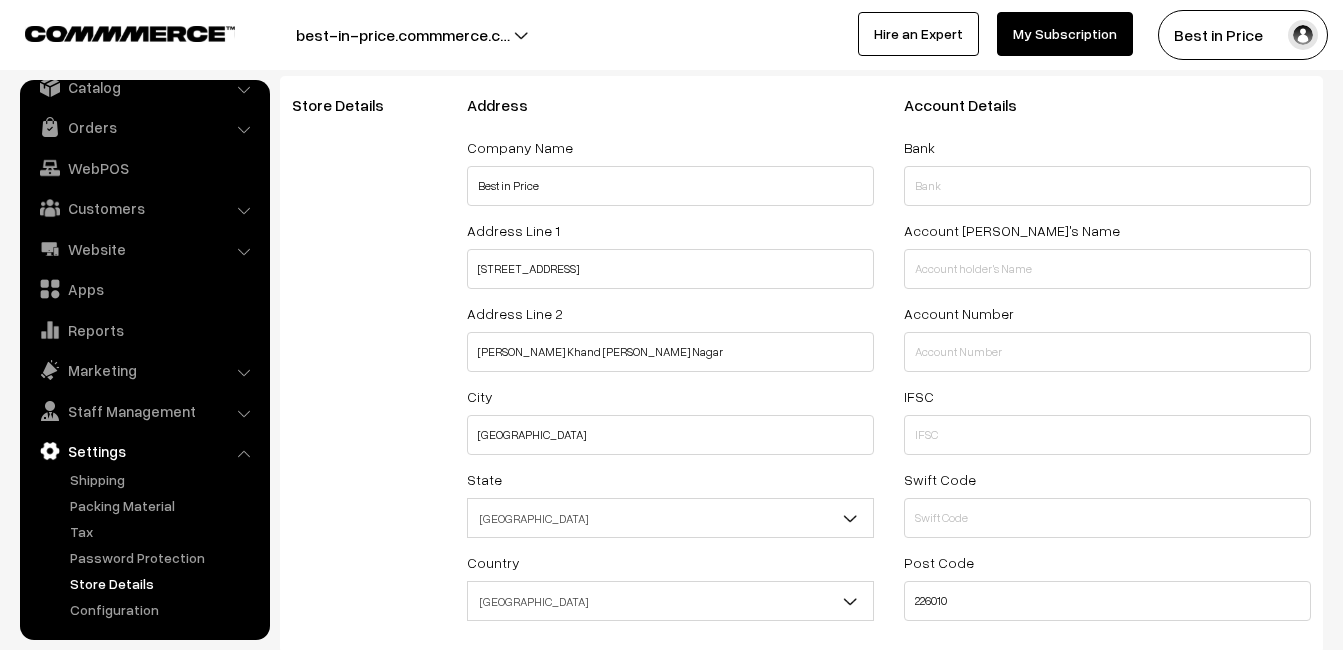 click on "Best in Price" at bounding box center (1243, 35) 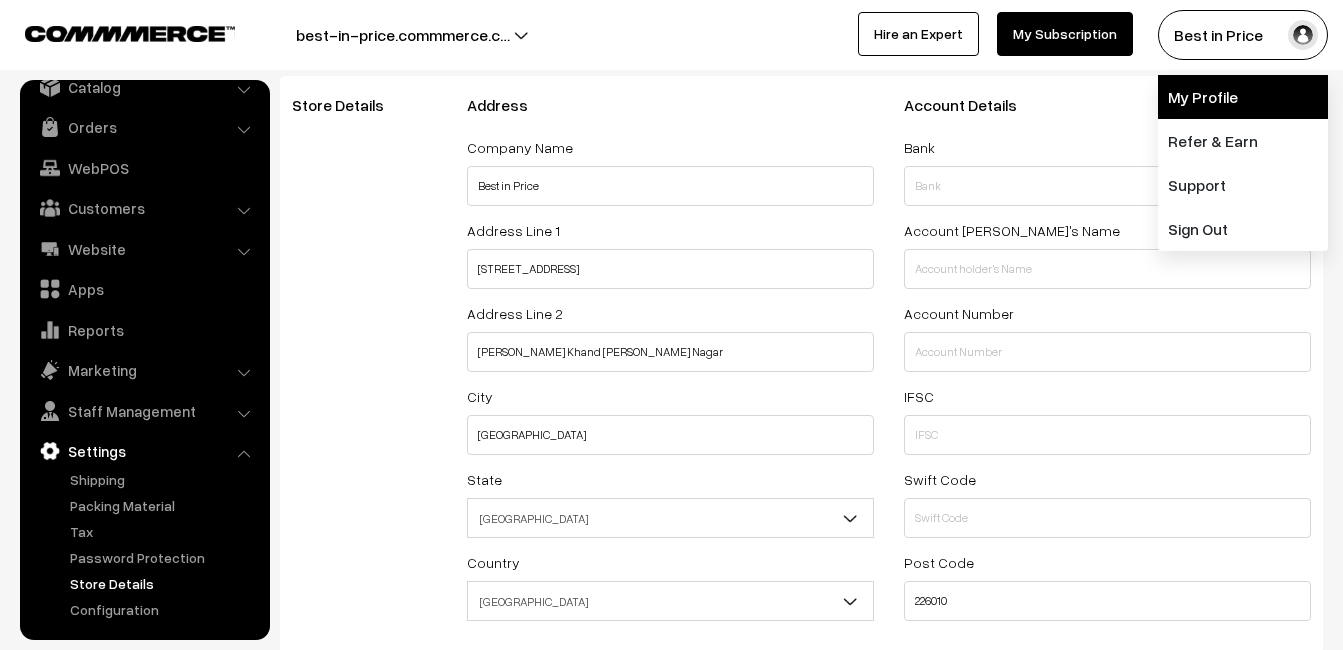 click on "My Profile" at bounding box center [1243, 97] 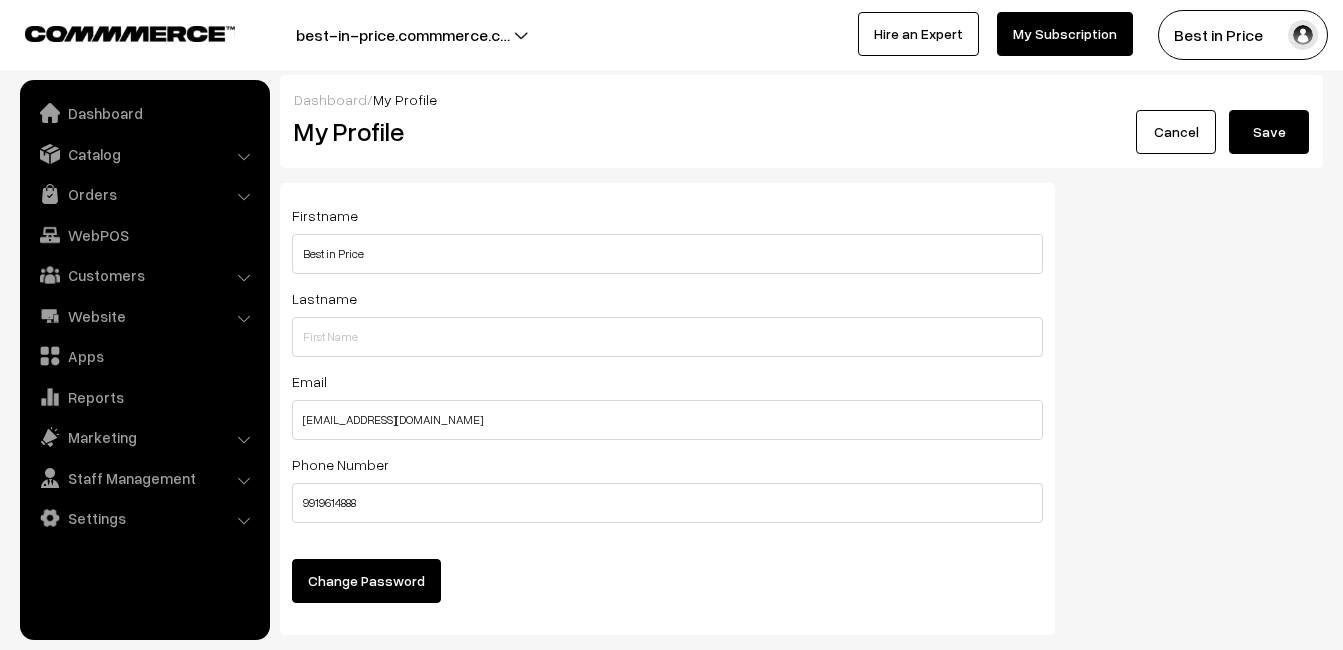scroll, scrollTop: 115, scrollLeft: 0, axis: vertical 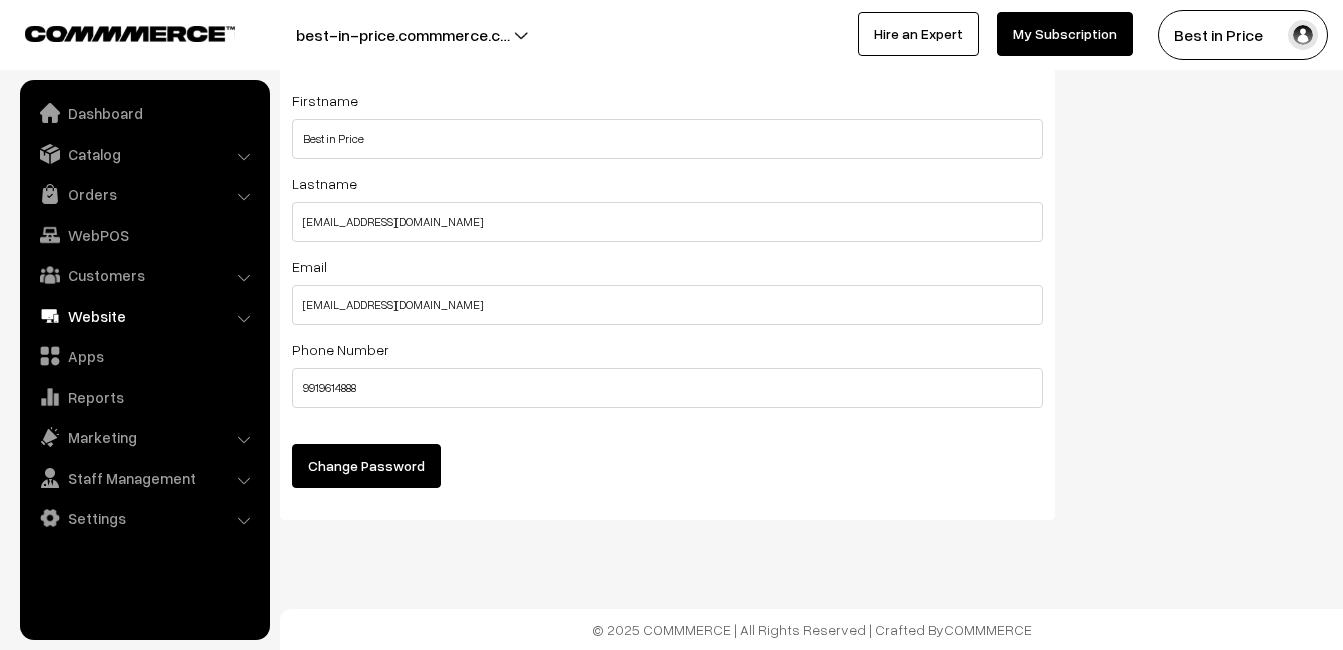 type on "pramodkumargirigmail.com" 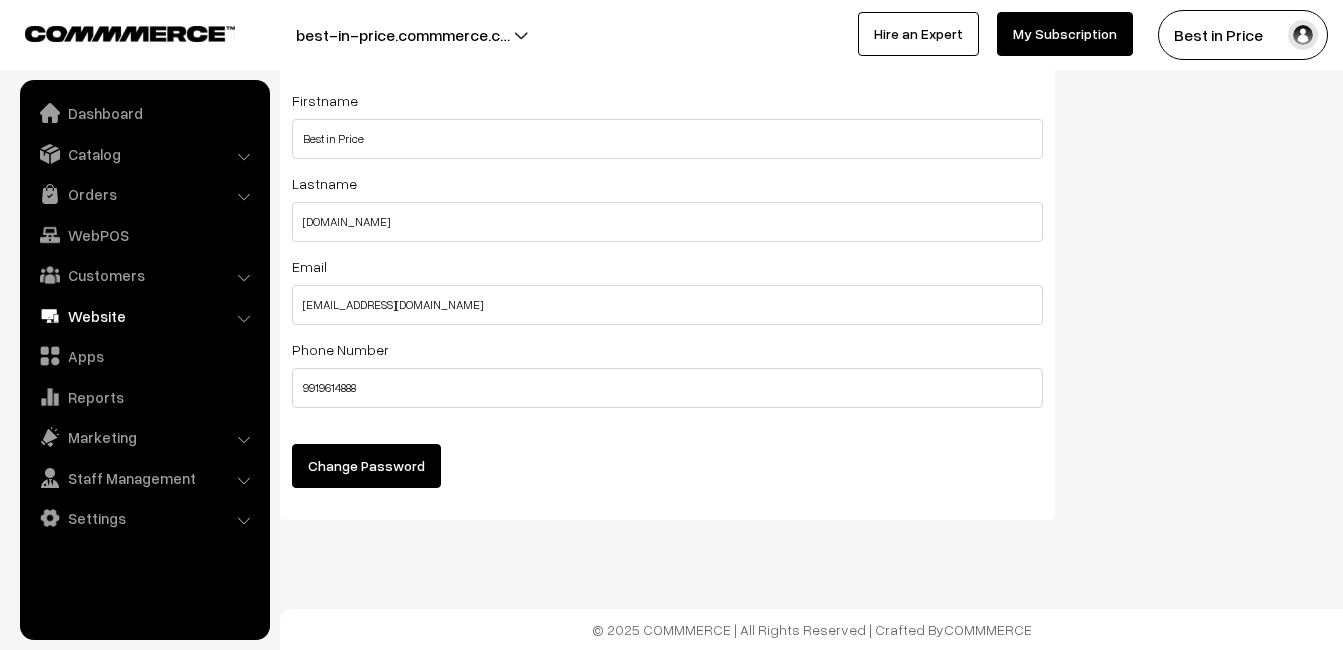 click on "Website" at bounding box center [144, 316] 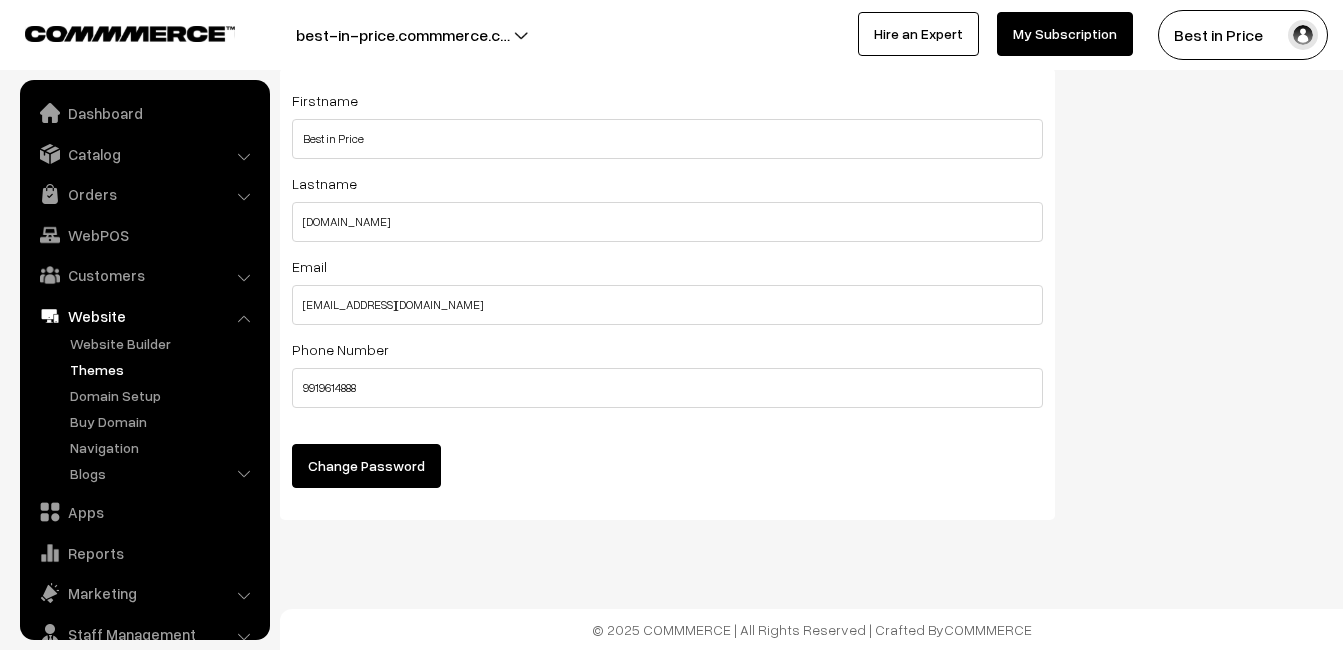 click on "Themes" at bounding box center (164, 369) 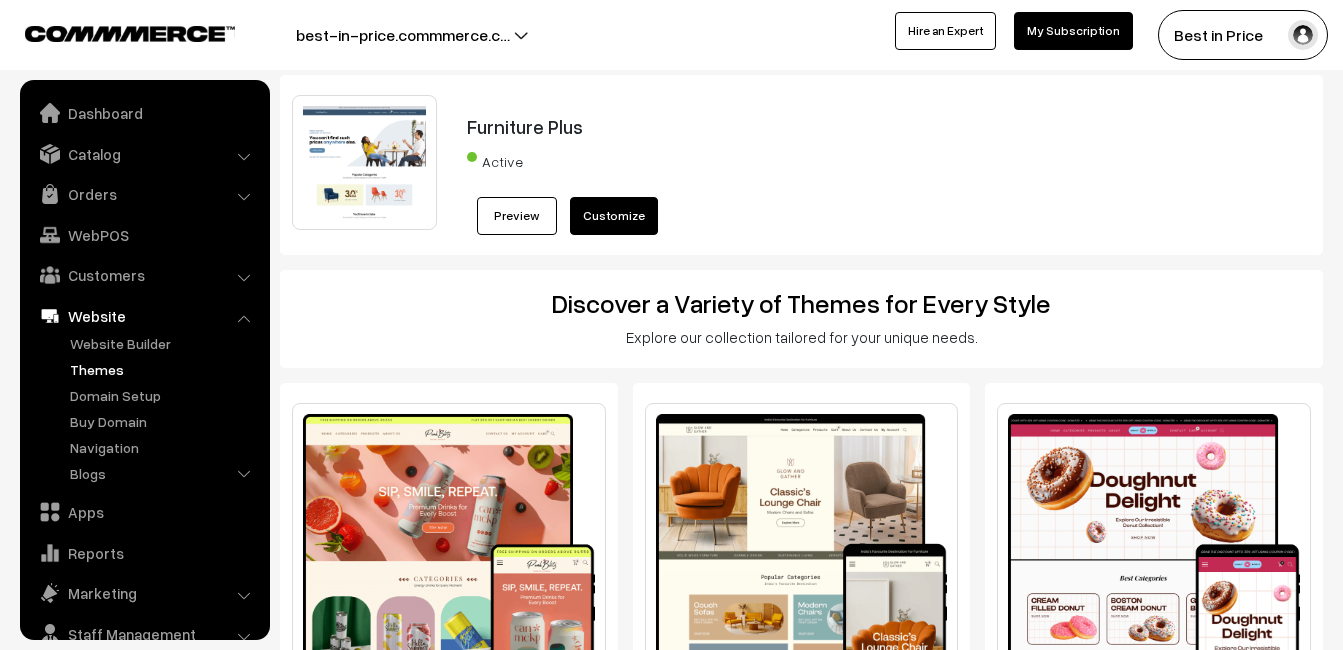 scroll, scrollTop: 0, scrollLeft: 0, axis: both 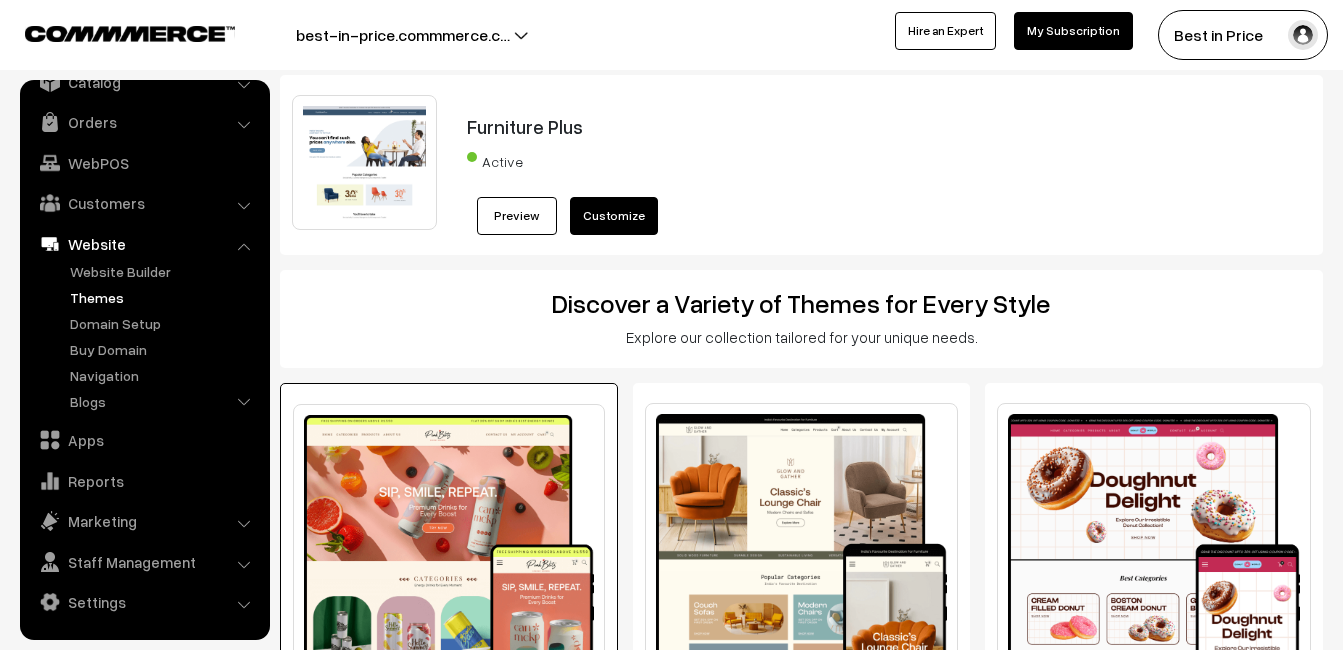 click at bounding box center [449, 555] 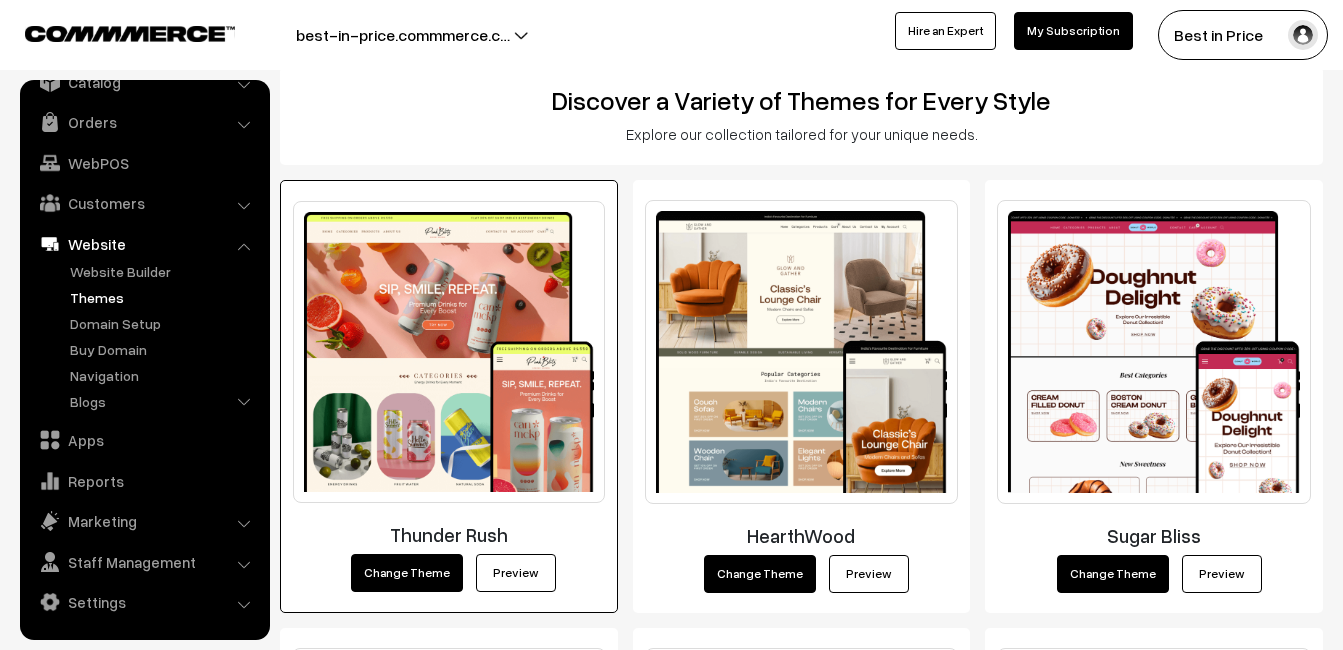 scroll, scrollTop: 208, scrollLeft: 0, axis: vertical 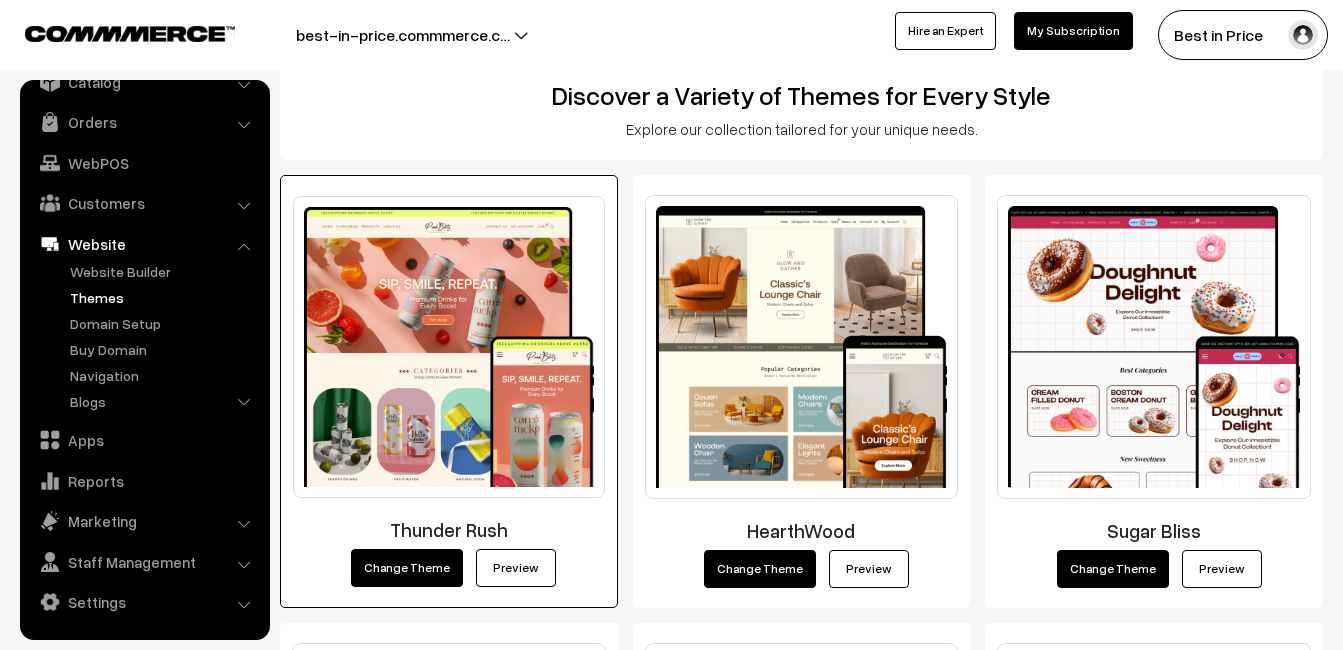 click on "Change Theme" at bounding box center (407, 568) 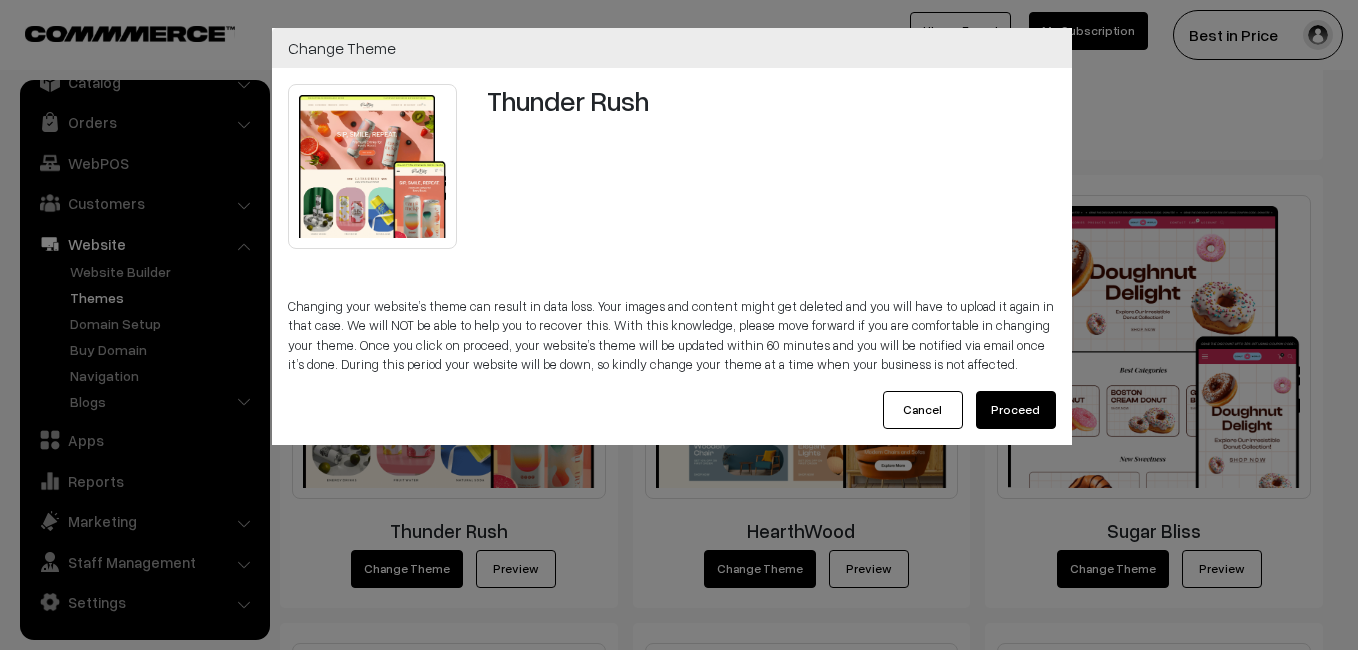 click on "Cancel" at bounding box center (923, 410) 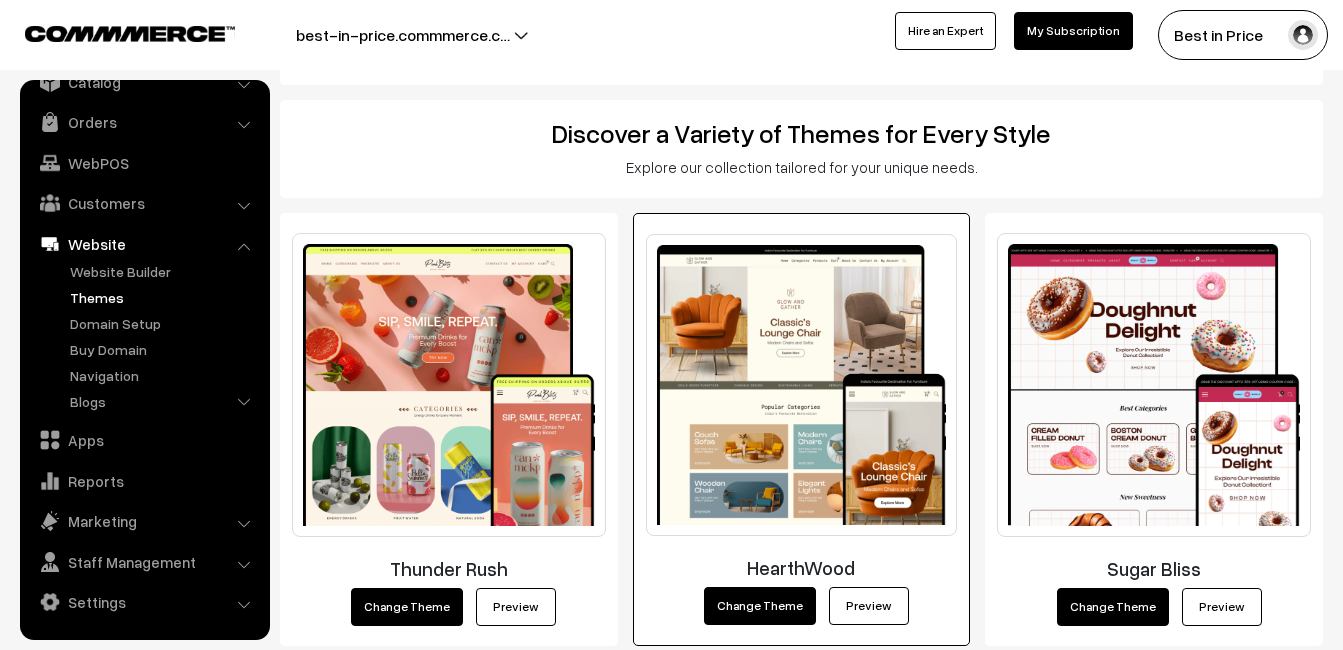 scroll, scrollTop: 0, scrollLeft: 0, axis: both 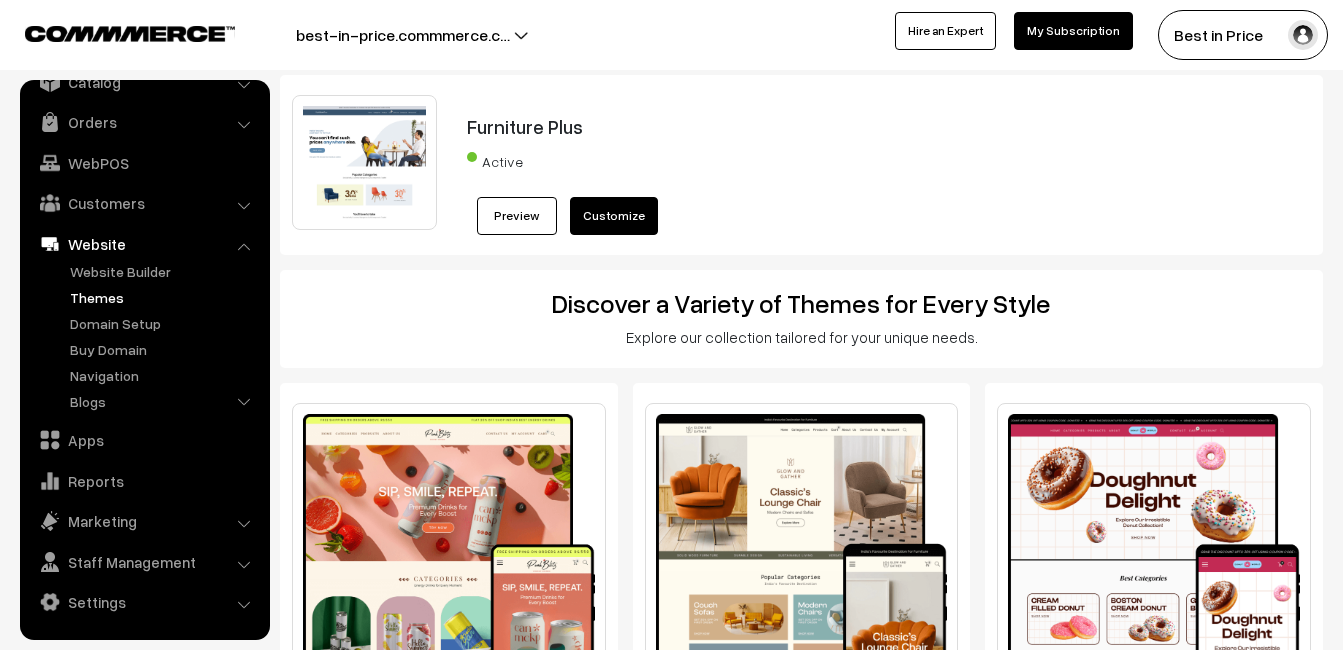 click on "Customize" at bounding box center (614, 216) 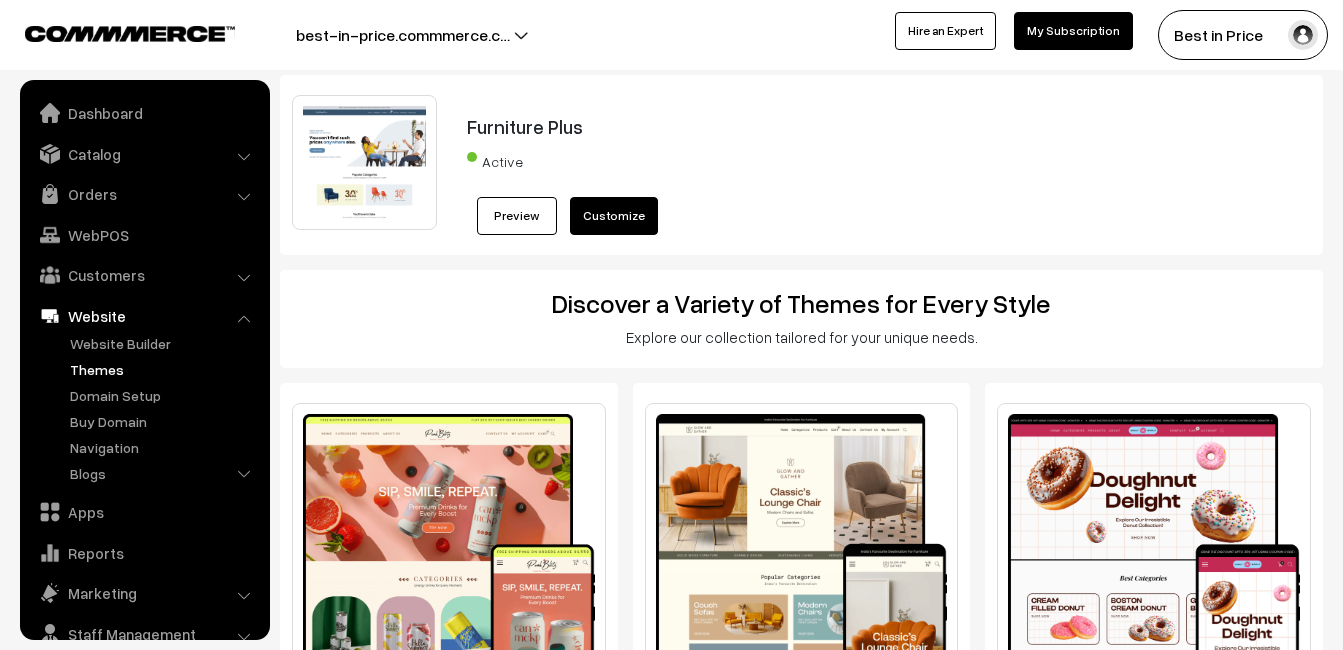 scroll, scrollTop: 0, scrollLeft: 0, axis: both 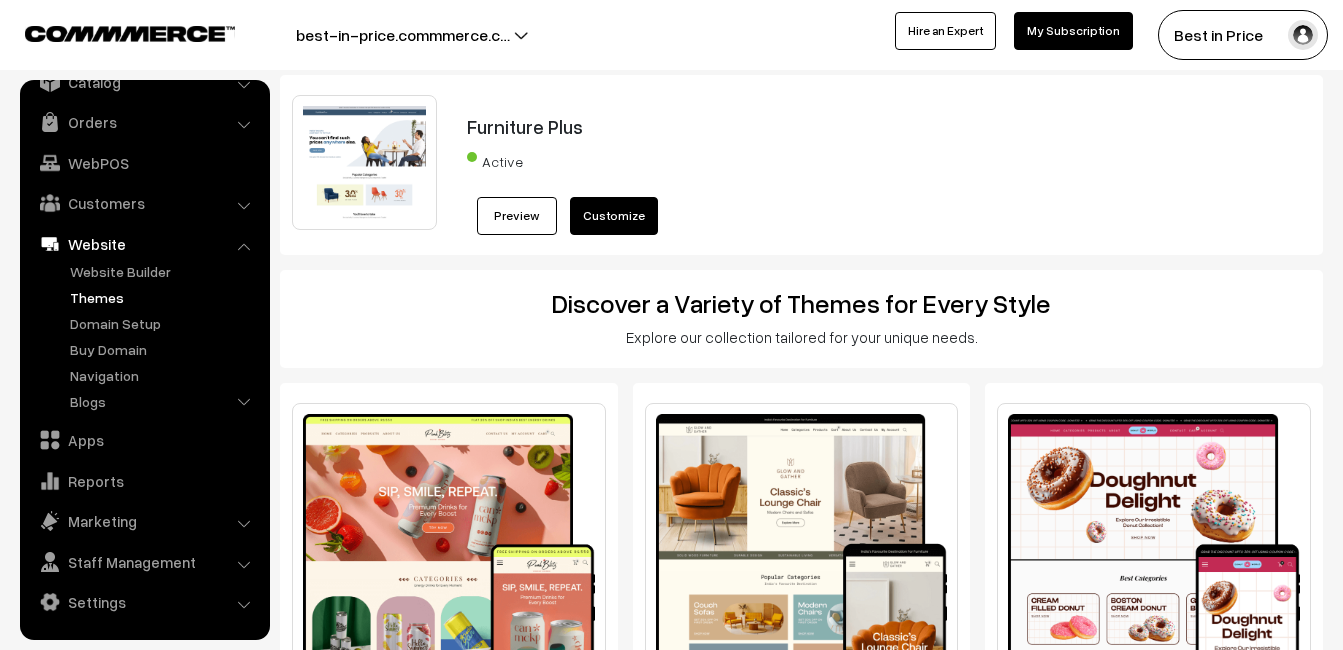 click on "Themes" at bounding box center (164, 297) 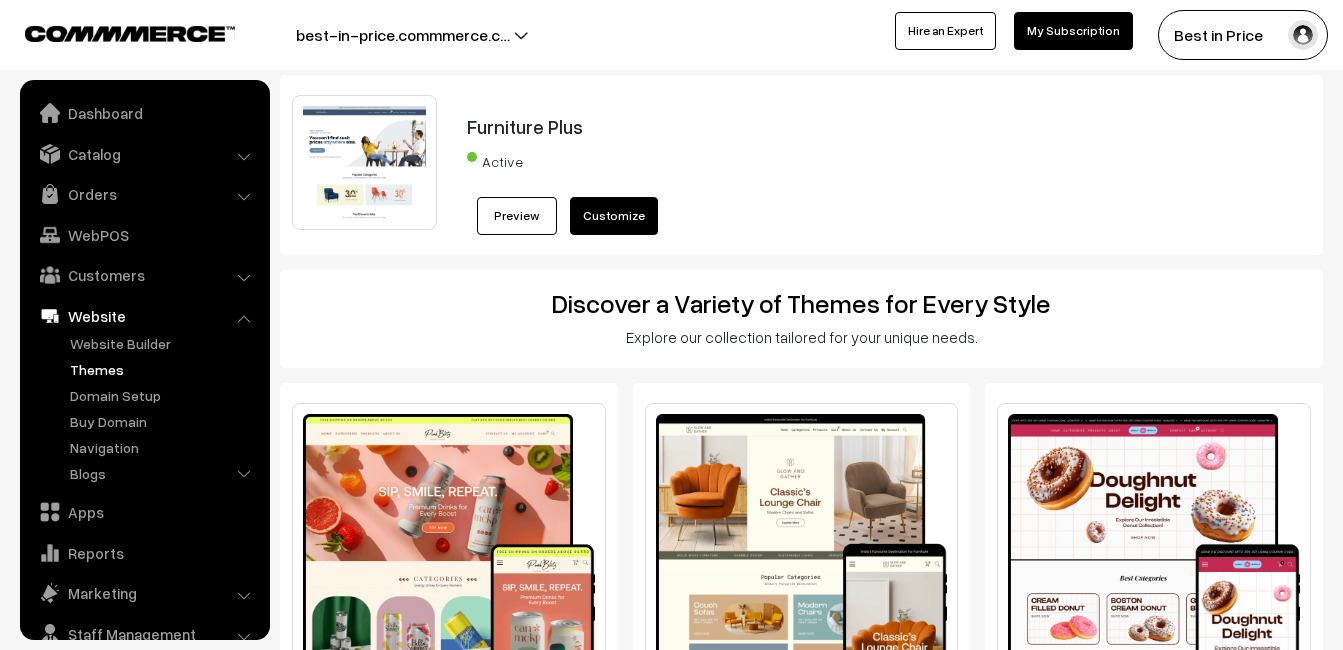 scroll, scrollTop: 0, scrollLeft: 0, axis: both 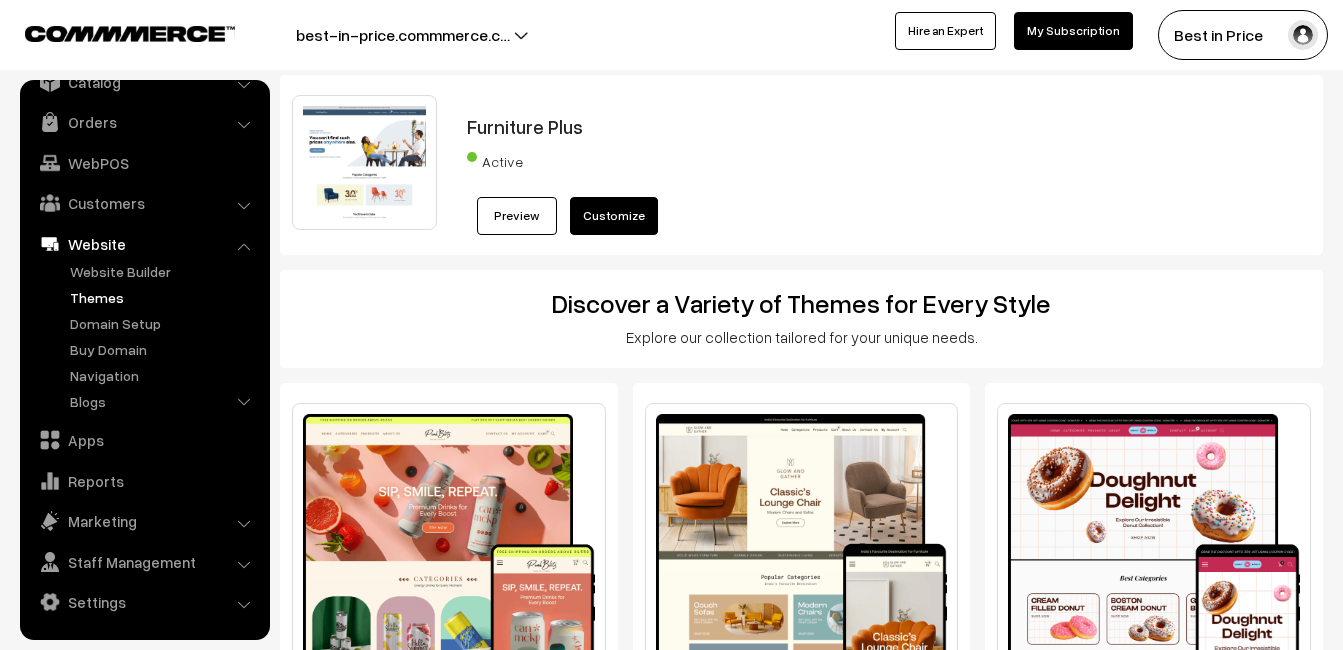click on "Customize" at bounding box center (614, 216) 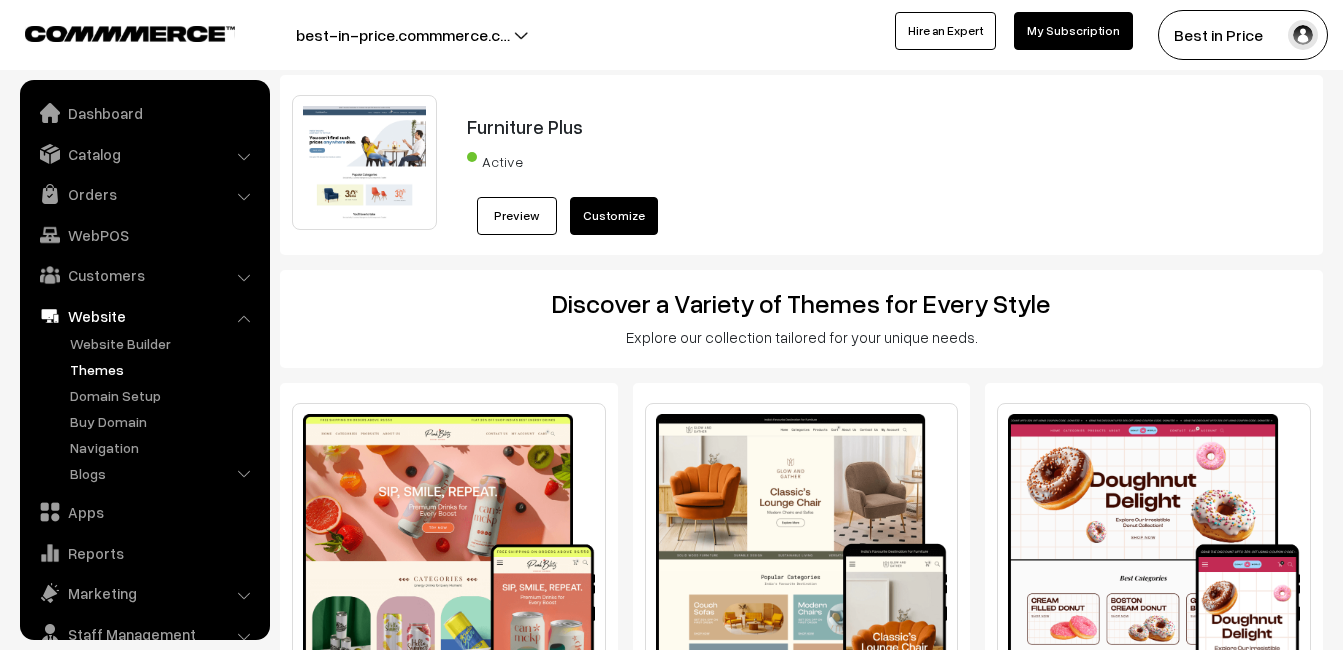 scroll, scrollTop: 0, scrollLeft: 0, axis: both 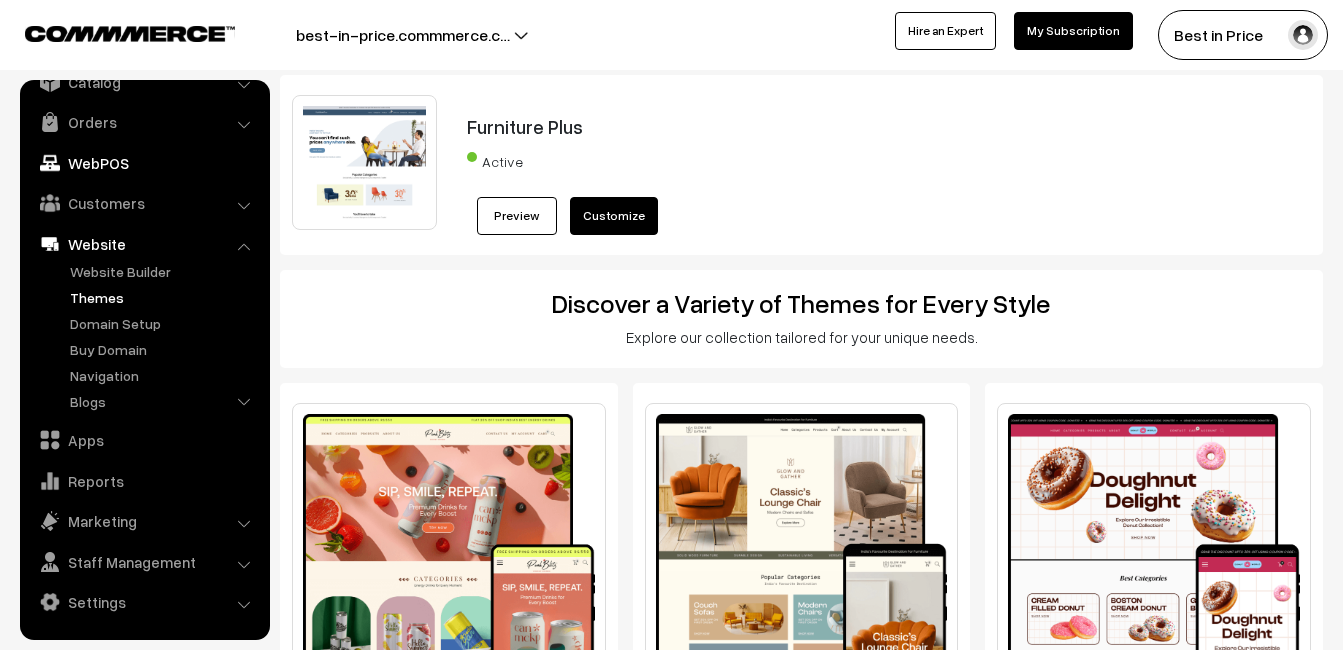 click on "WebPOS" at bounding box center (144, 163) 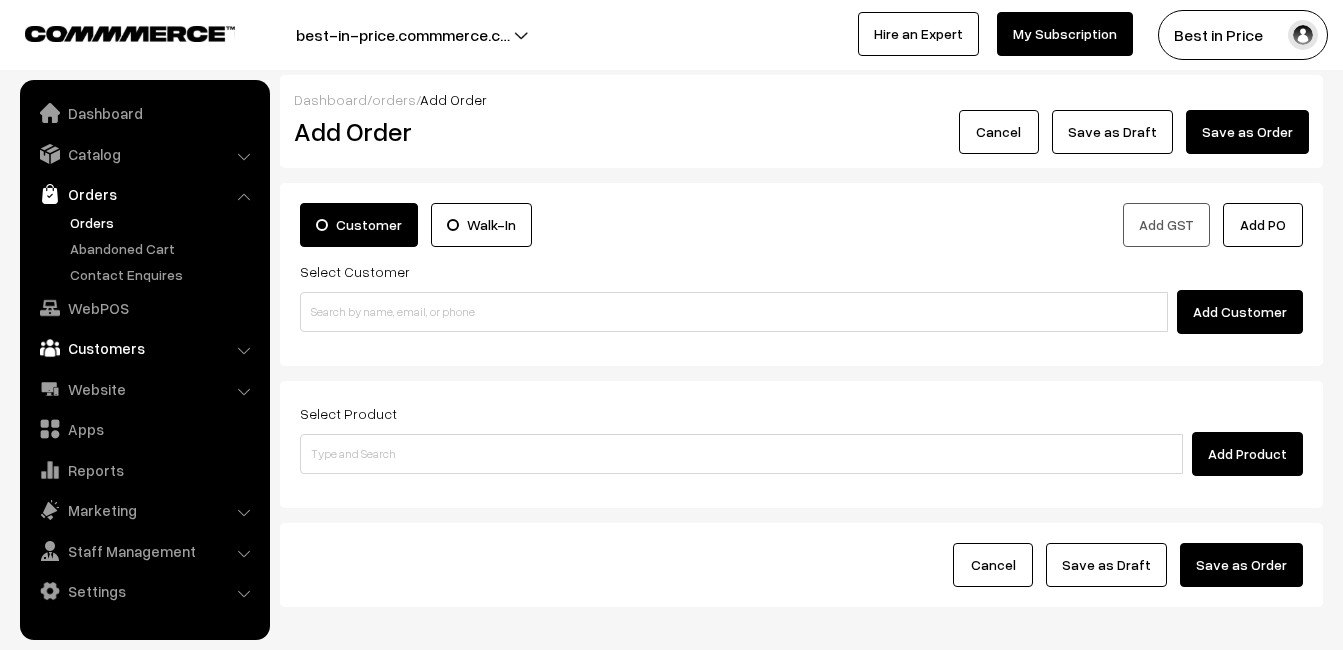 scroll, scrollTop: 0, scrollLeft: 0, axis: both 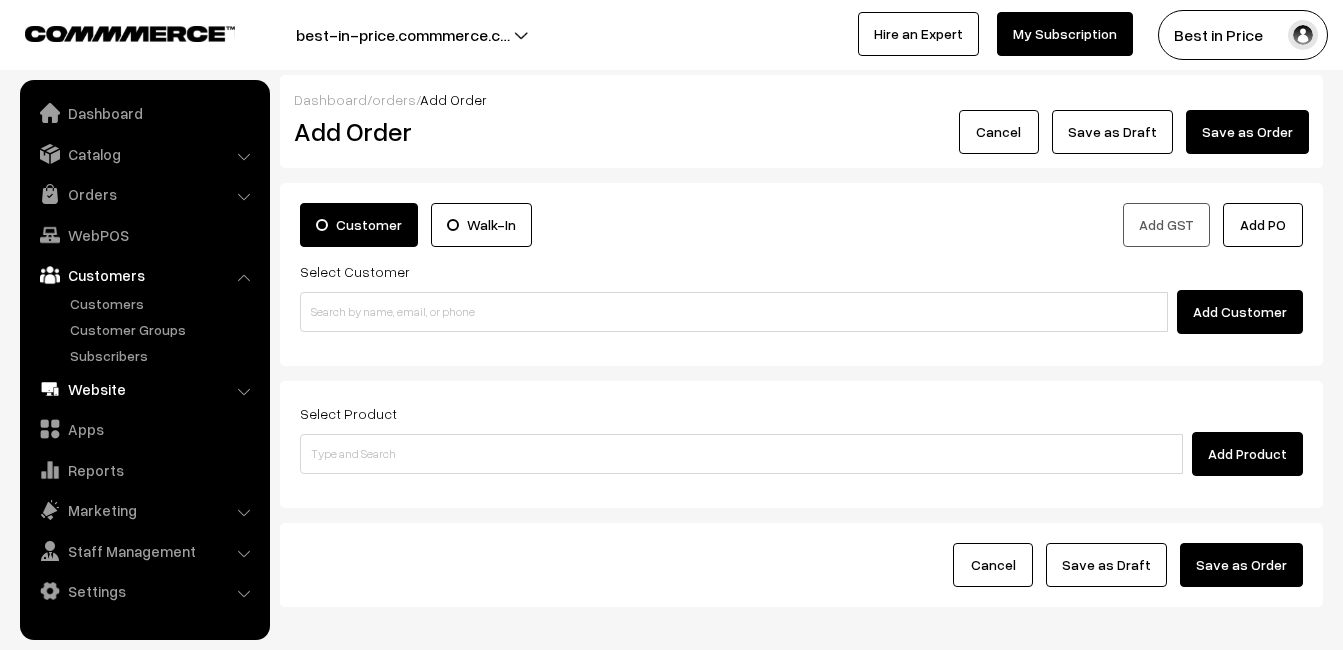click on "Website" at bounding box center (144, 389) 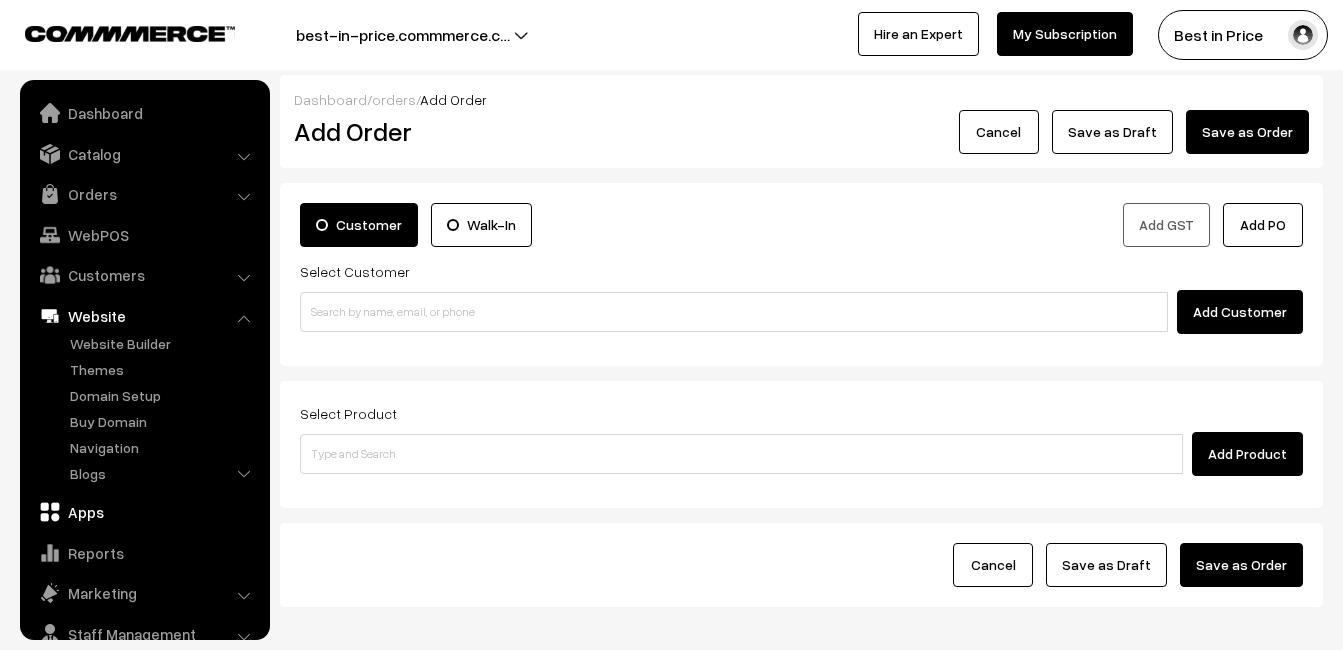 click on "Apps" at bounding box center [144, 512] 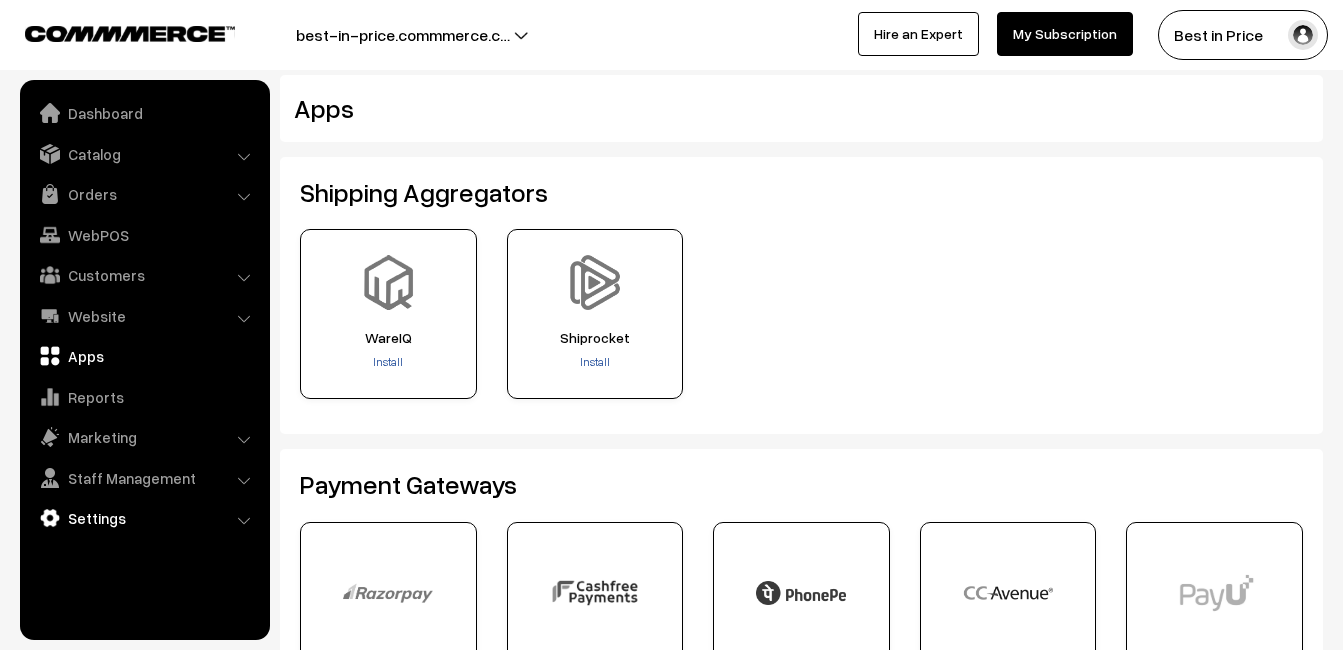 scroll, scrollTop: 0, scrollLeft: 0, axis: both 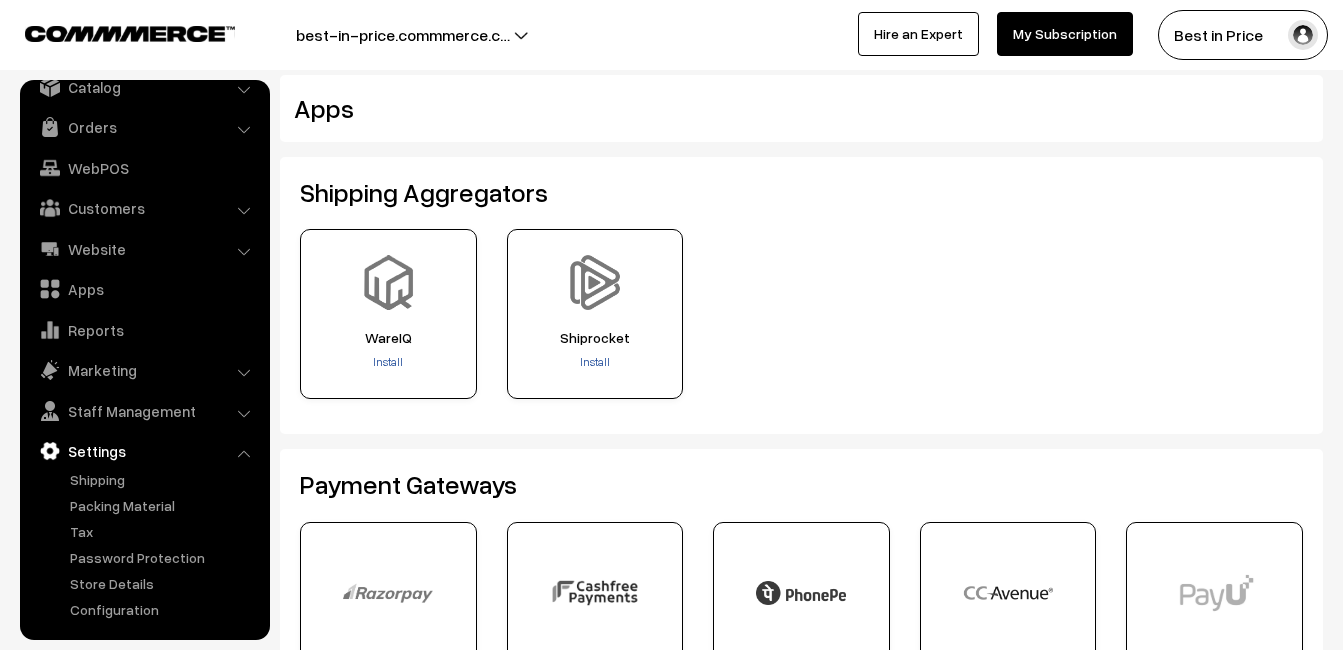 click on "Payment Gateways" at bounding box center (801, 484) 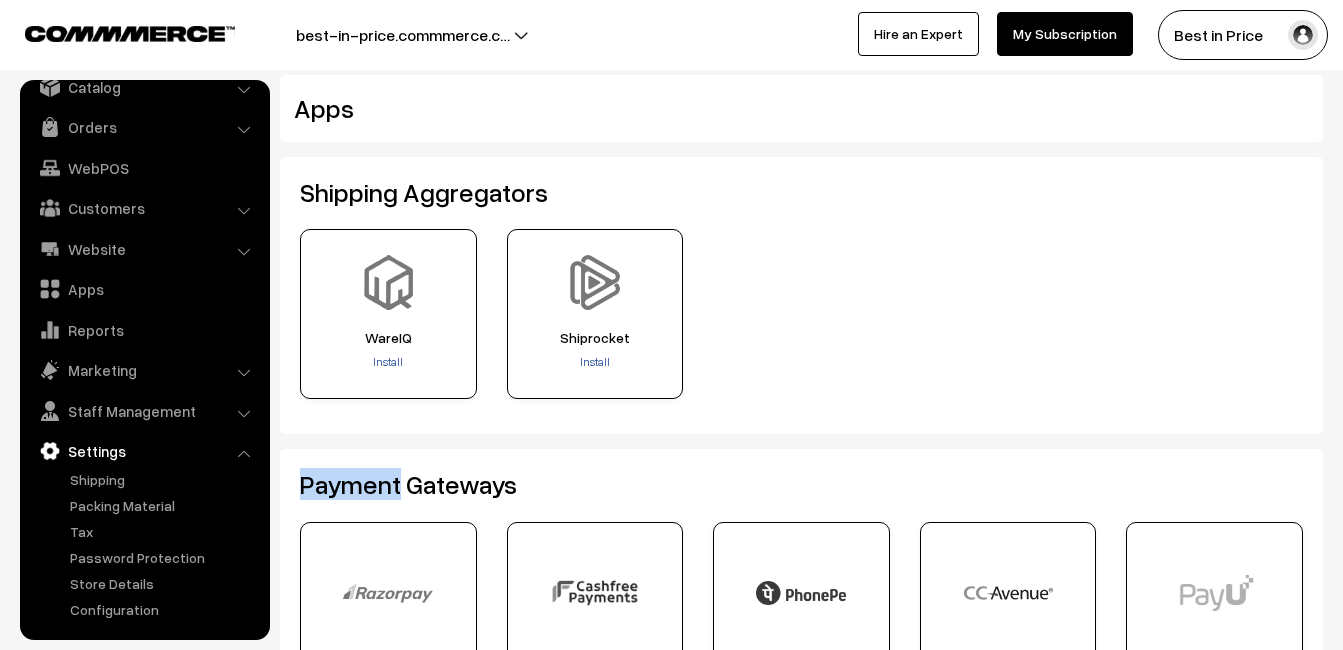 click on "Payment Gateways" at bounding box center (801, 484) 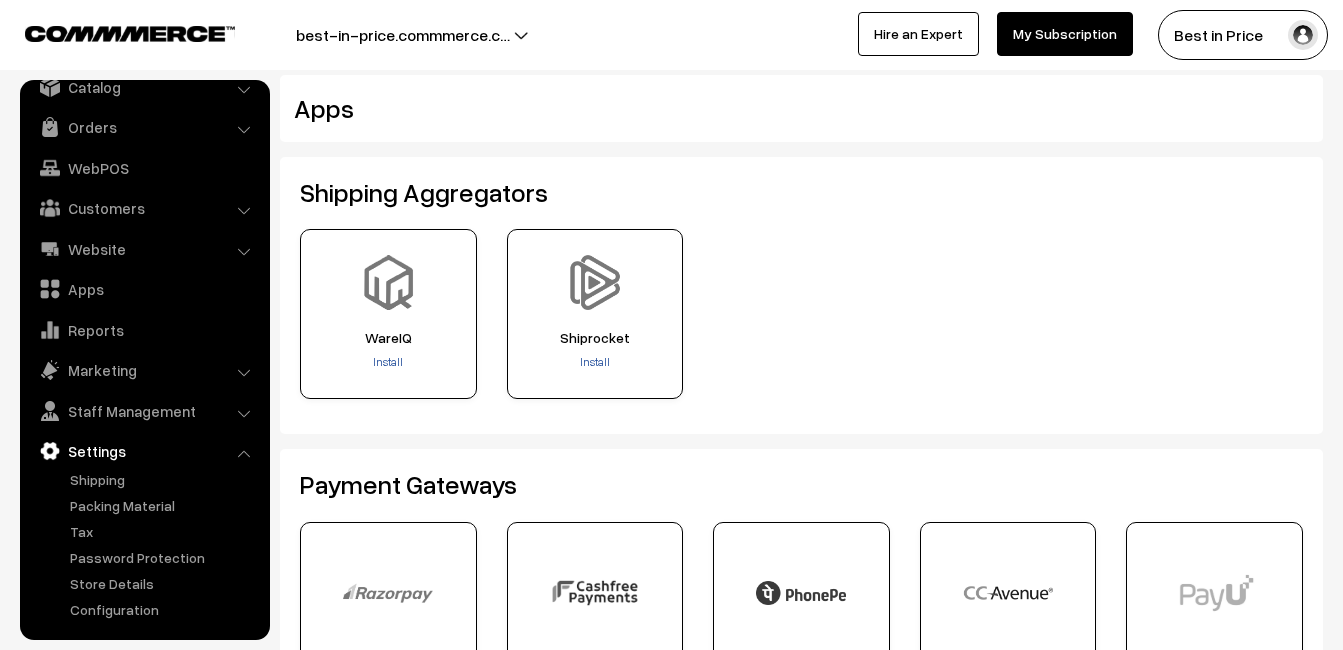click on "Payment Gateways" at bounding box center [801, 484] 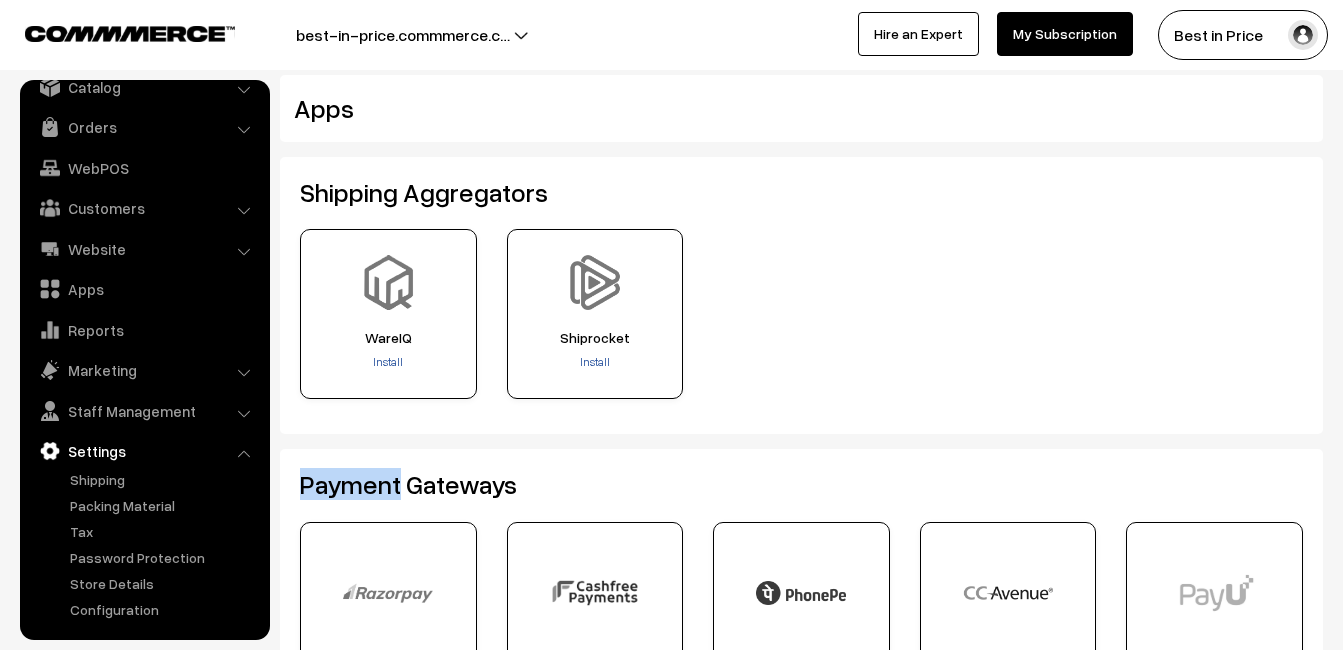 click on "Payment Gateways" at bounding box center [801, 484] 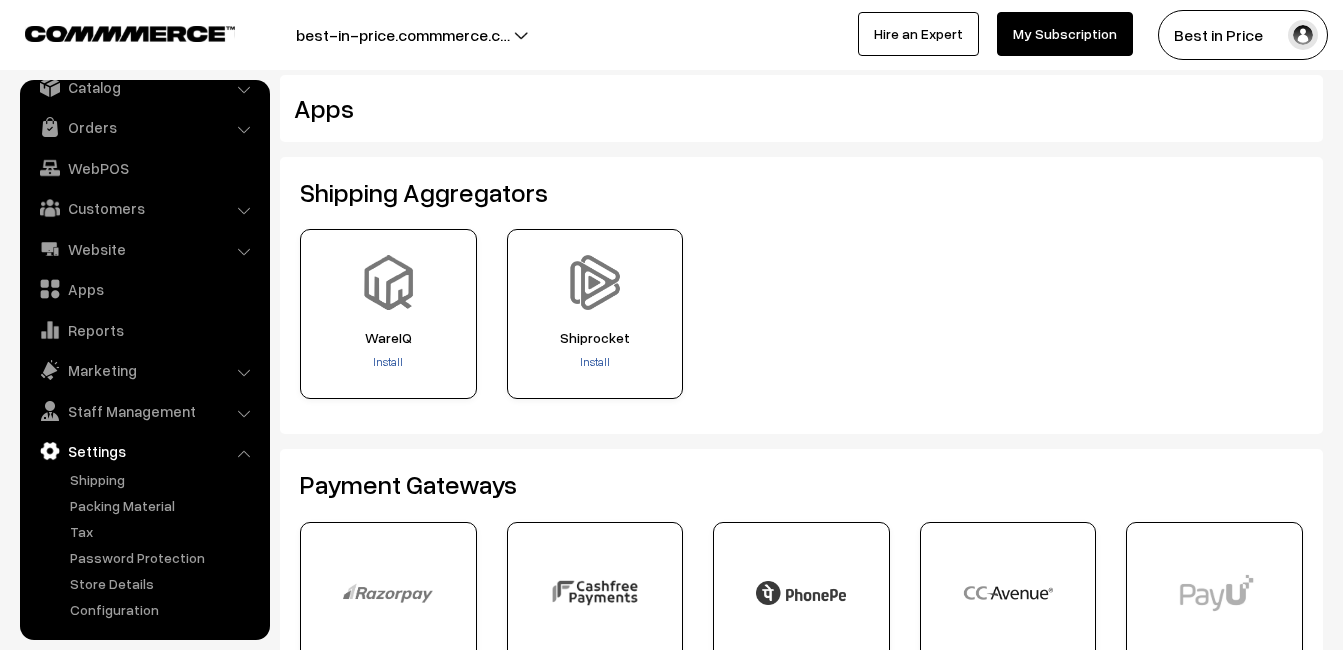 drag, startPoint x: 401, startPoint y: 357, endPoint x: 474, endPoint y: 545, distance: 201.67548 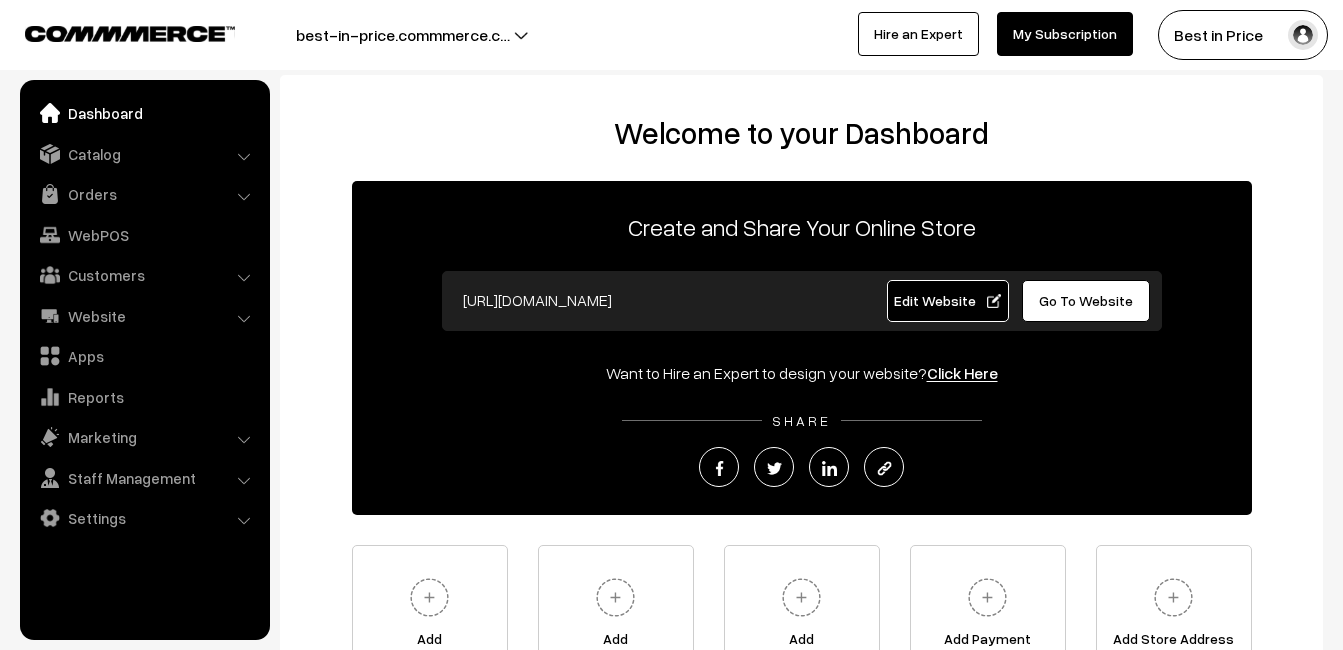 scroll, scrollTop: 0, scrollLeft: 0, axis: both 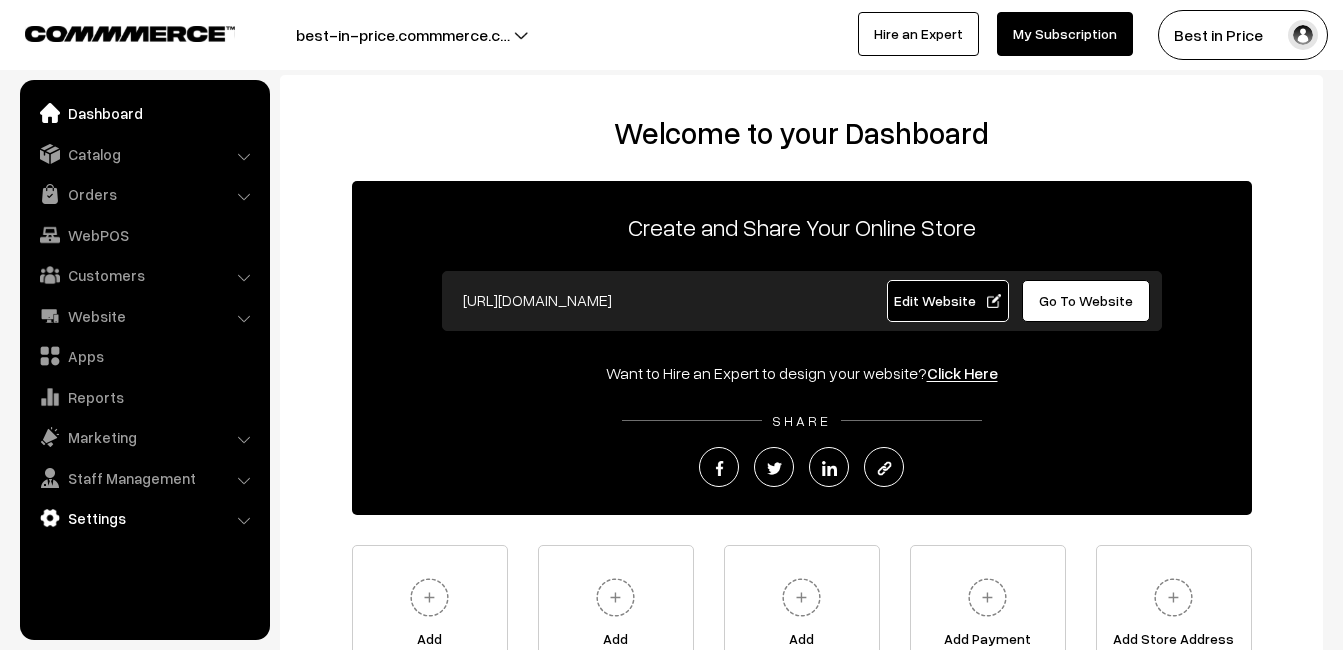 click on "Settings" at bounding box center (144, 518) 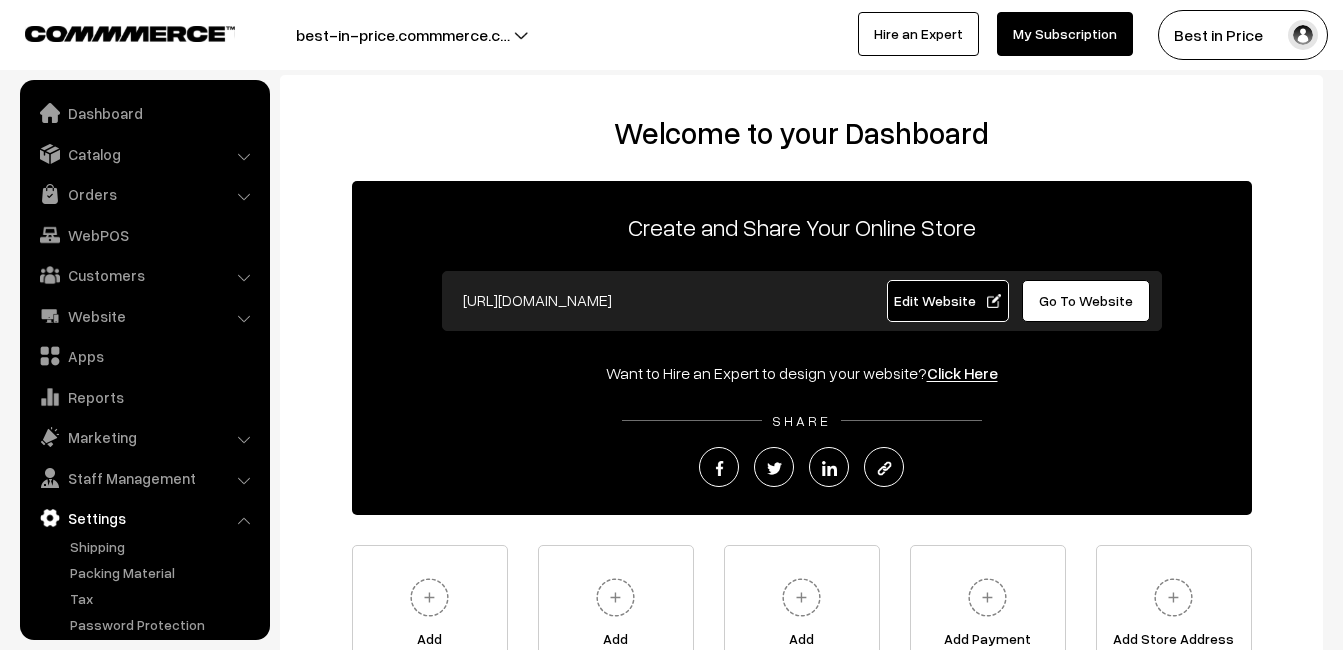 scroll, scrollTop: 225, scrollLeft: 0, axis: vertical 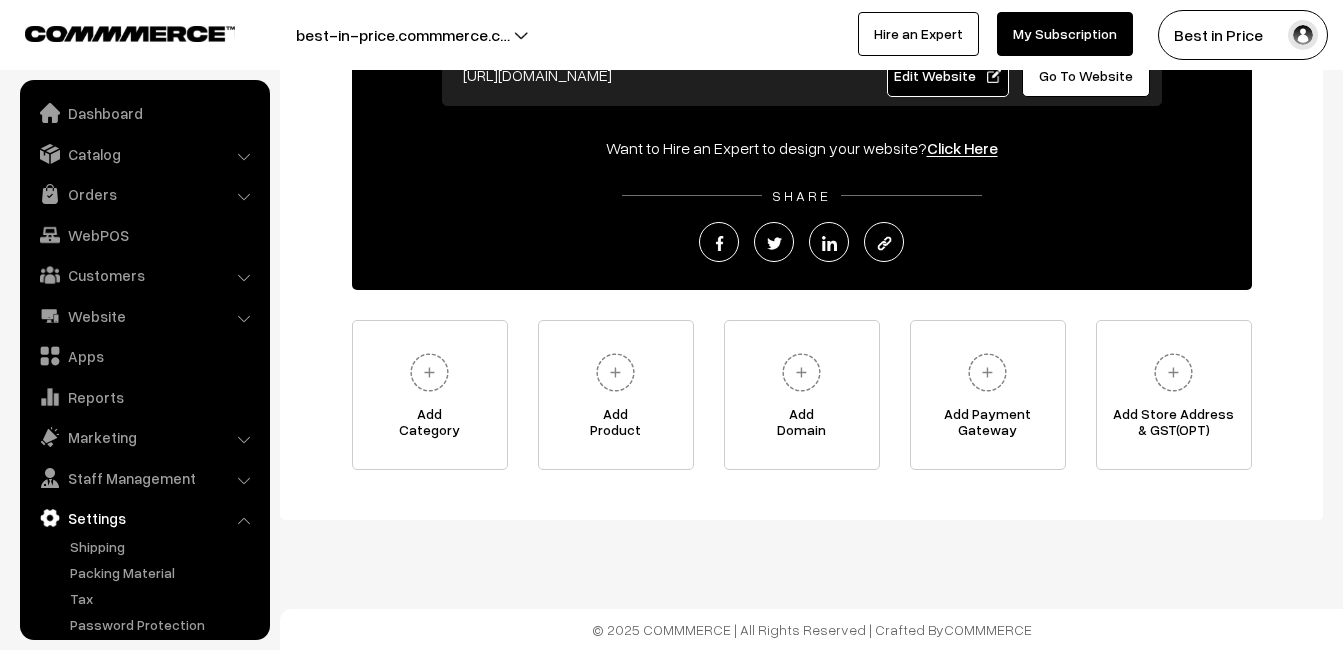 click on "Edit Website" at bounding box center (947, 75) 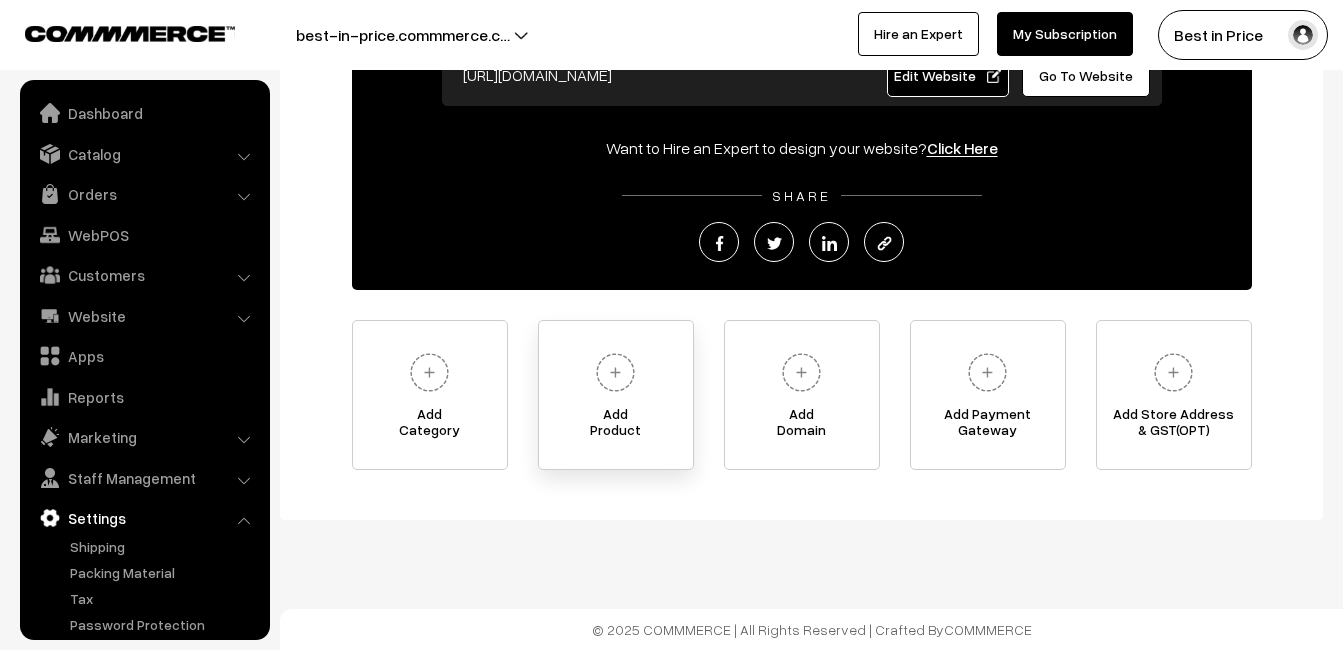 click on "Add   Product" at bounding box center [616, 426] 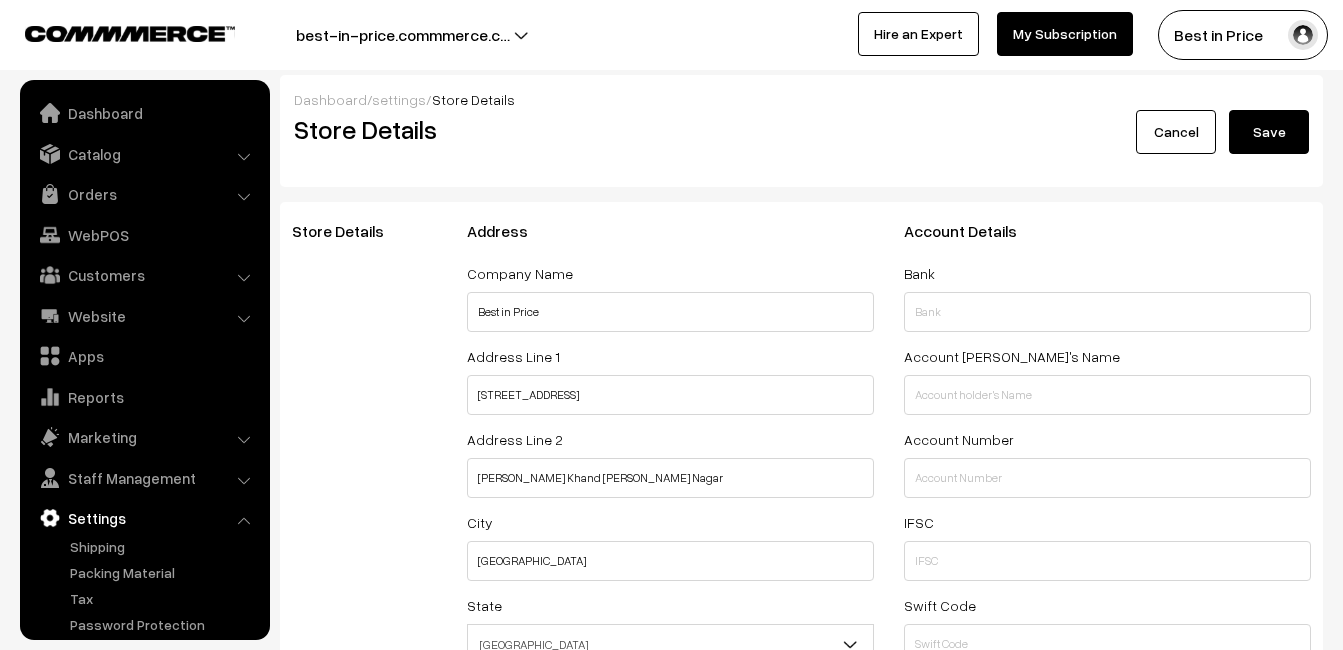 select on "99" 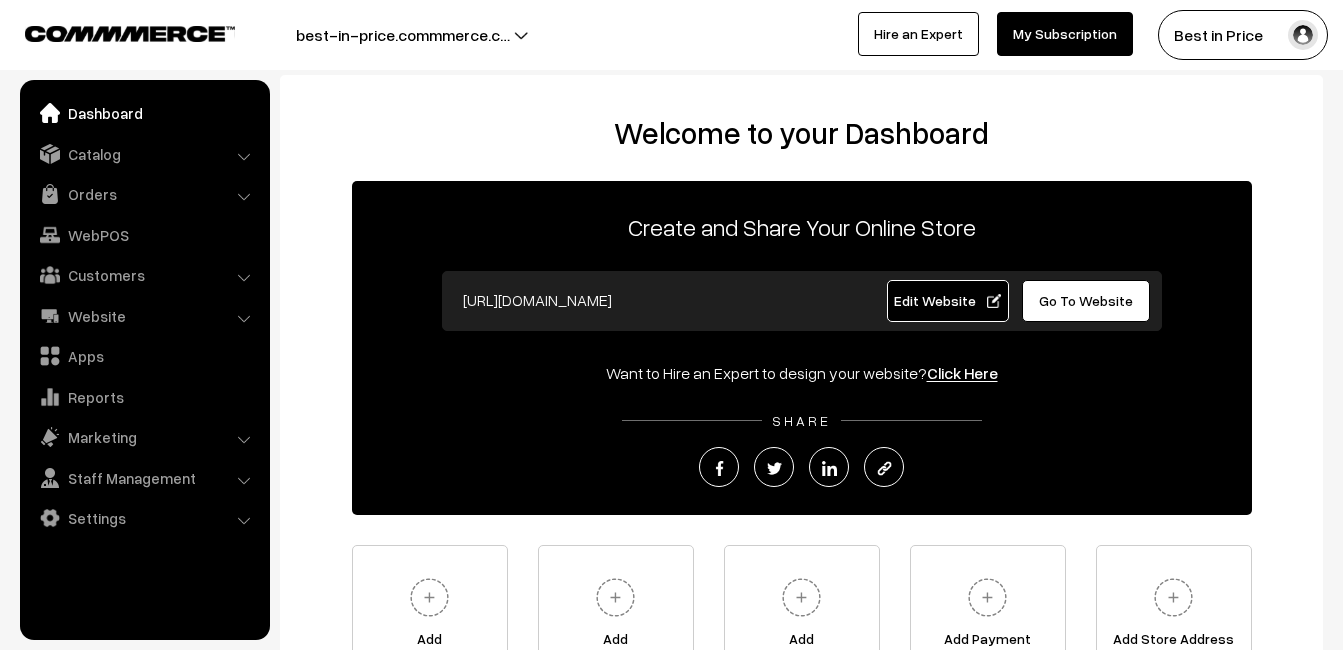 scroll, scrollTop: 0, scrollLeft: 0, axis: both 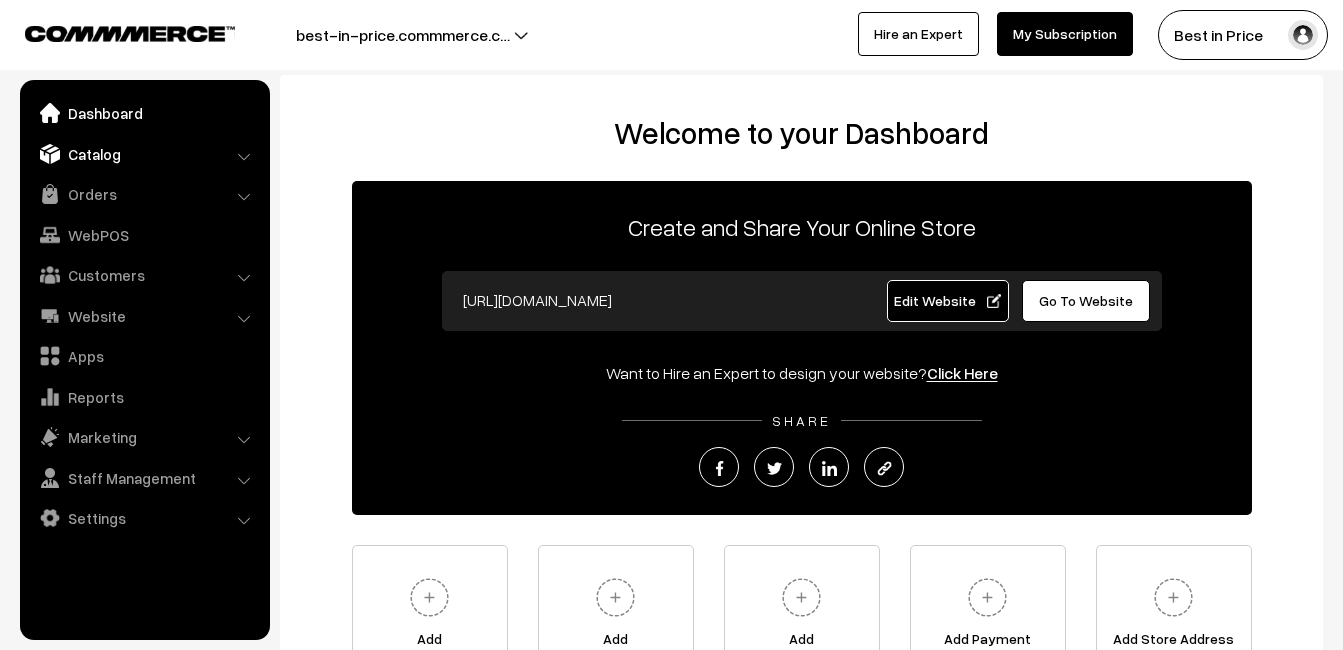 click on "Catalog" at bounding box center (144, 154) 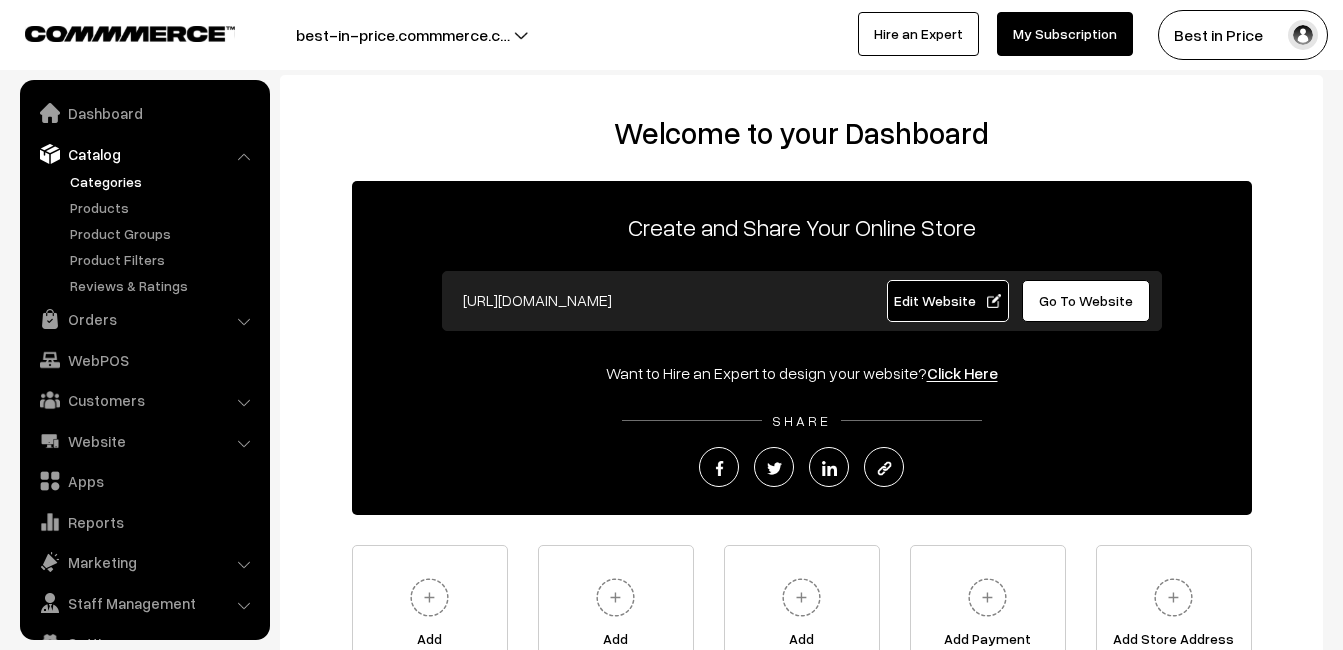 click on "Categories" at bounding box center (164, 181) 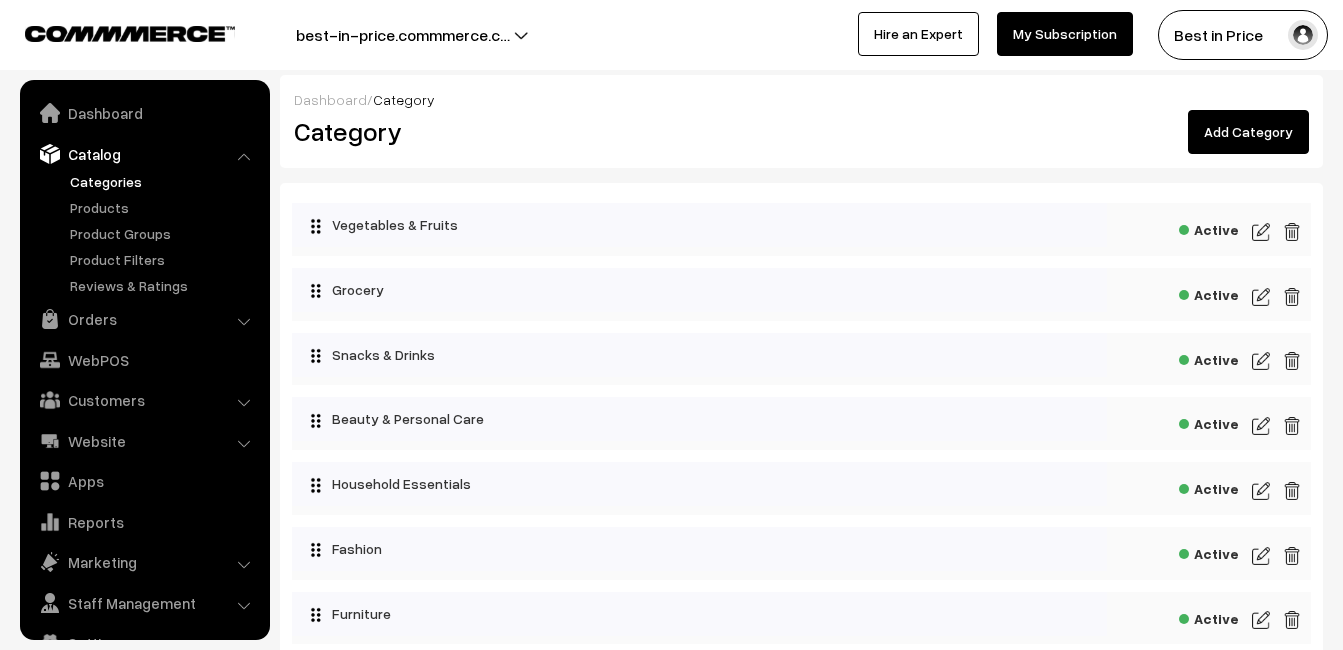 scroll, scrollTop: 0, scrollLeft: 0, axis: both 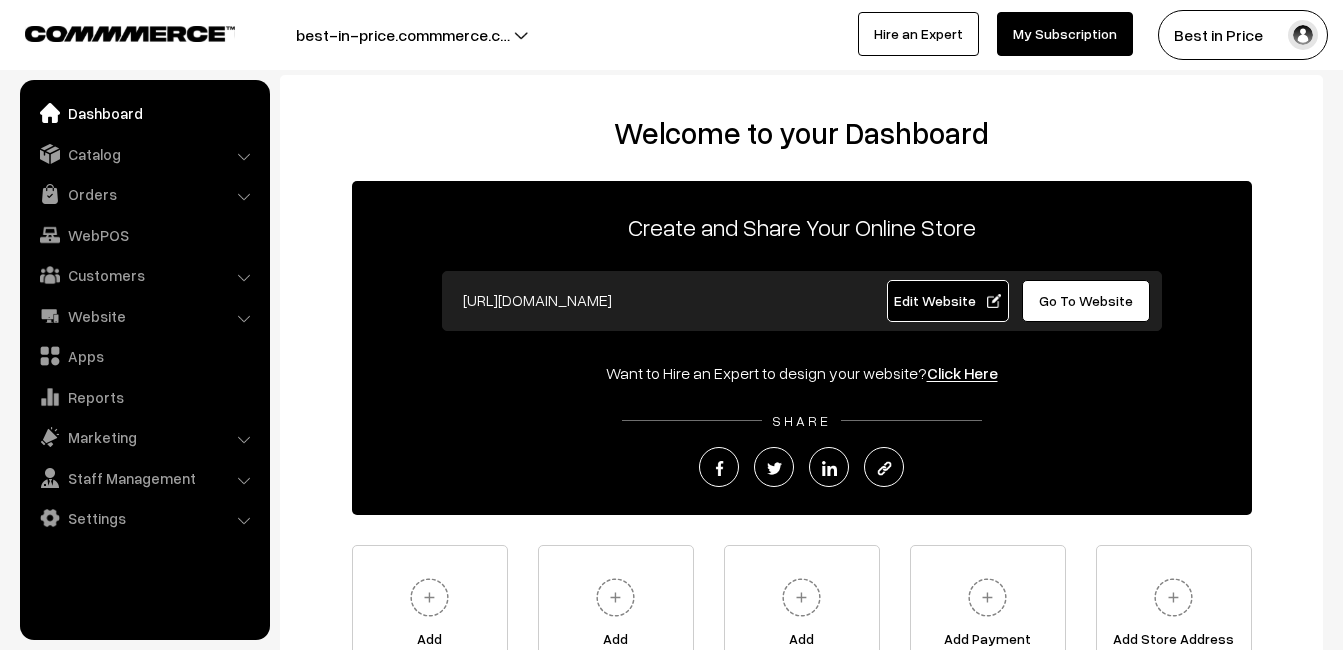 click on "best-in-price.commmerce.c…" at bounding box center (403, 35) 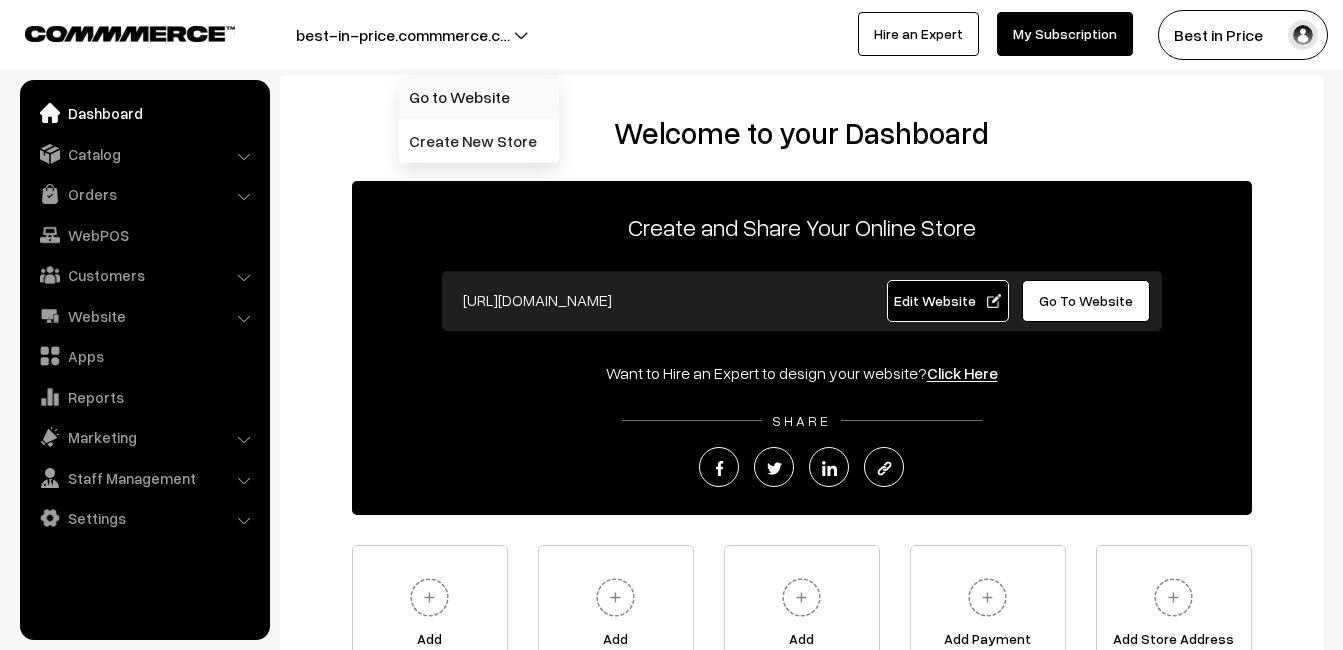 click on "Go to Website" at bounding box center [479, 97] 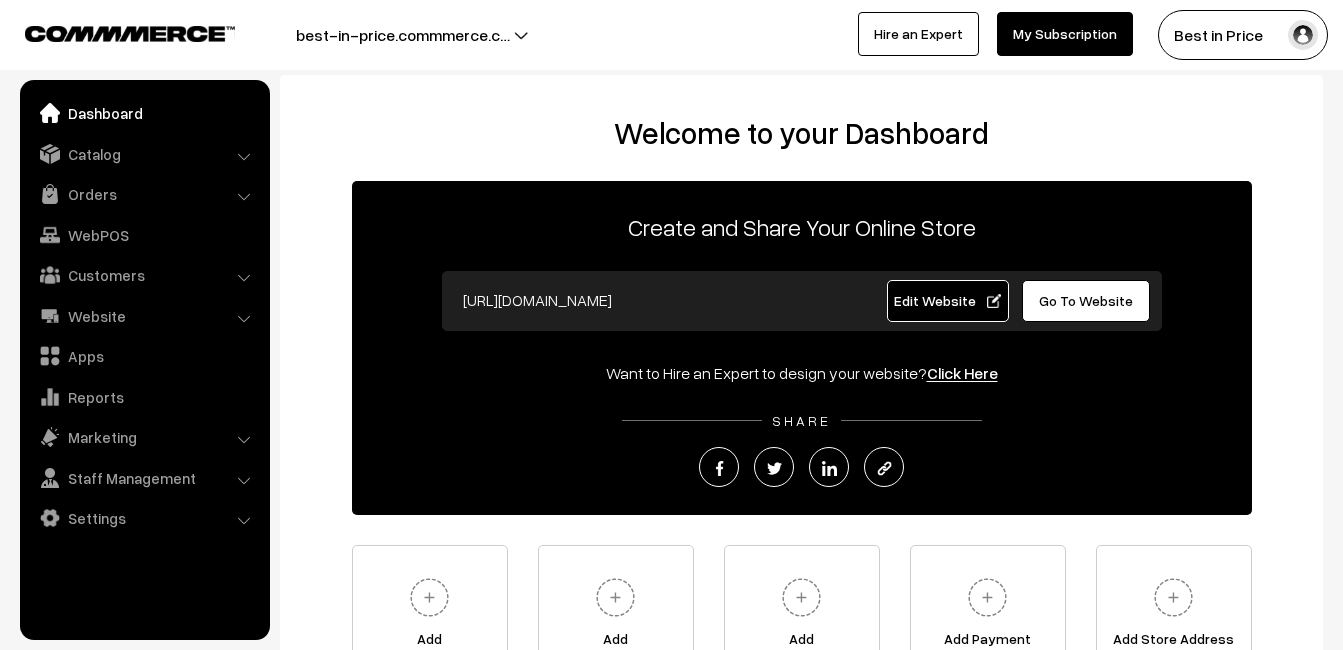 click on "Edit Website" at bounding box center (947, 300) 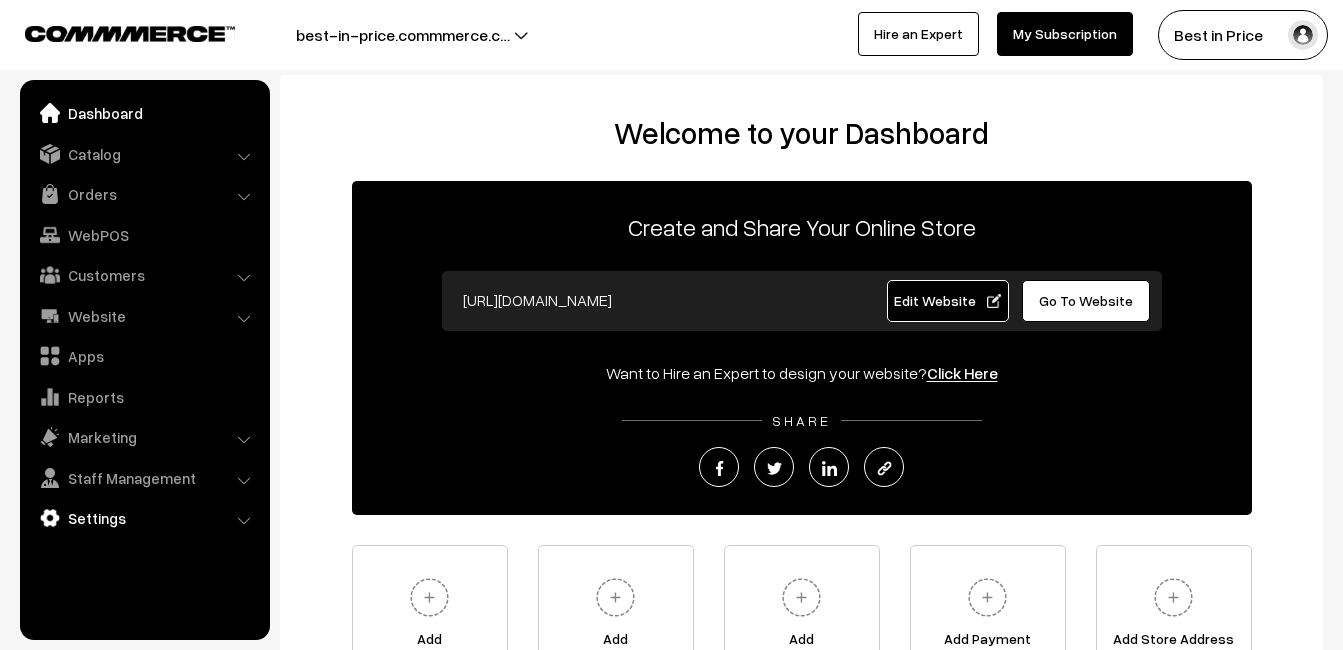 click on "Settings" at bounding box center [144, 518] 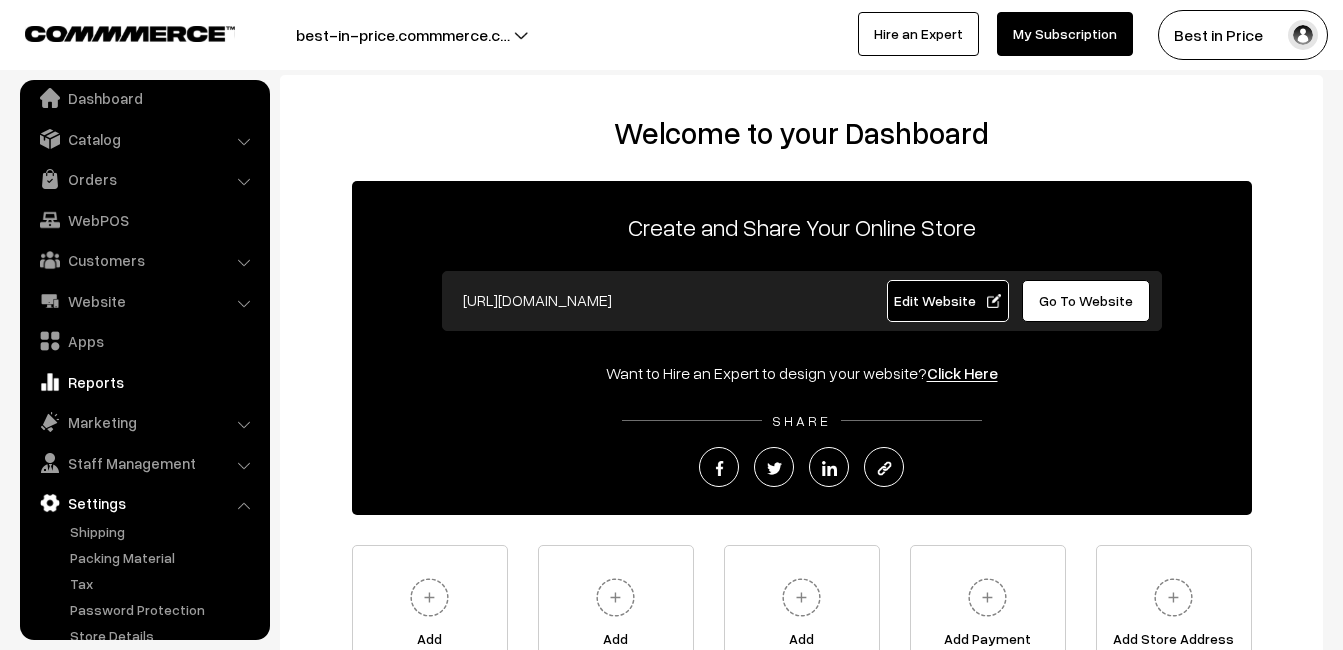 scroll, scrollTop: 0, scrollLeft: 0, axis: both 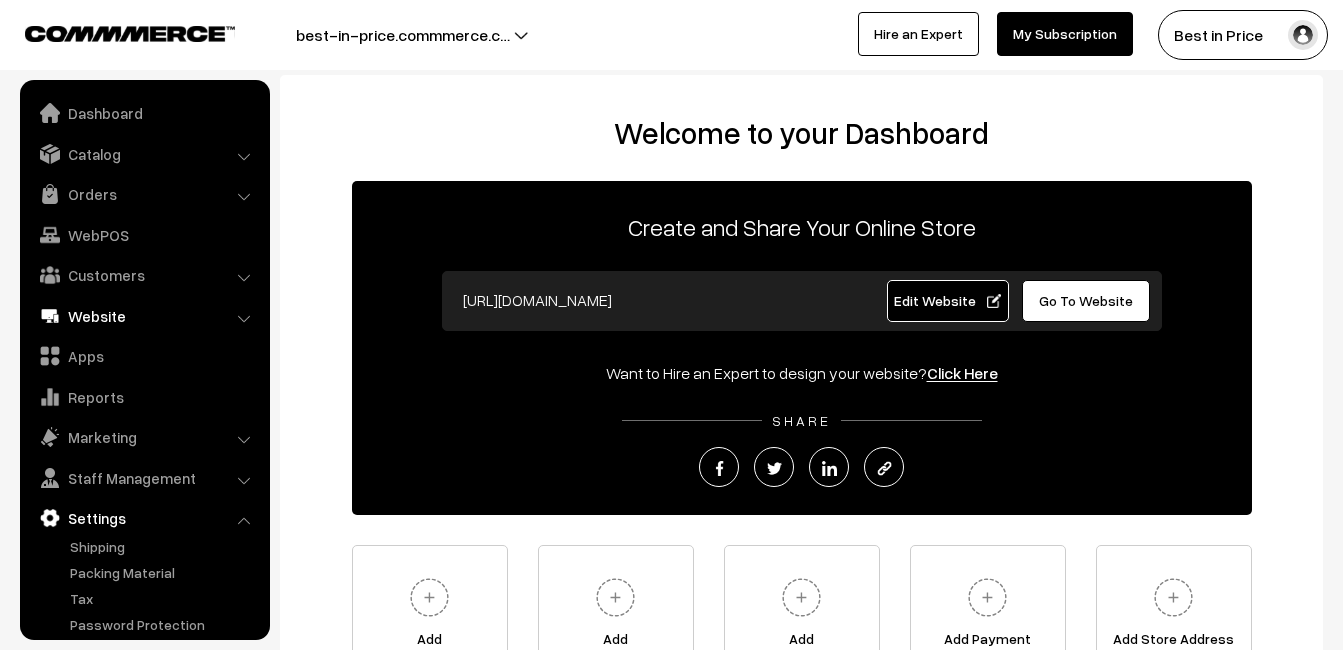 click on "Website" at bounding box center [144, 316] 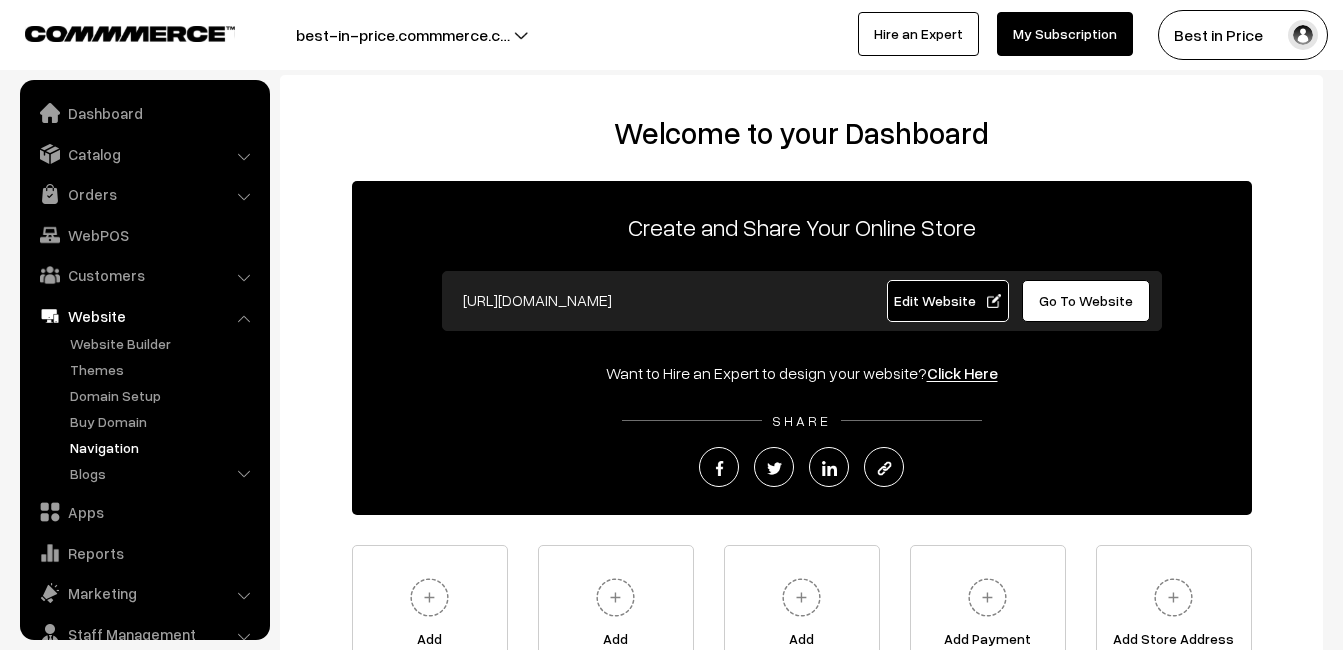 click on "Navigation" at bounding box center [164, 447] 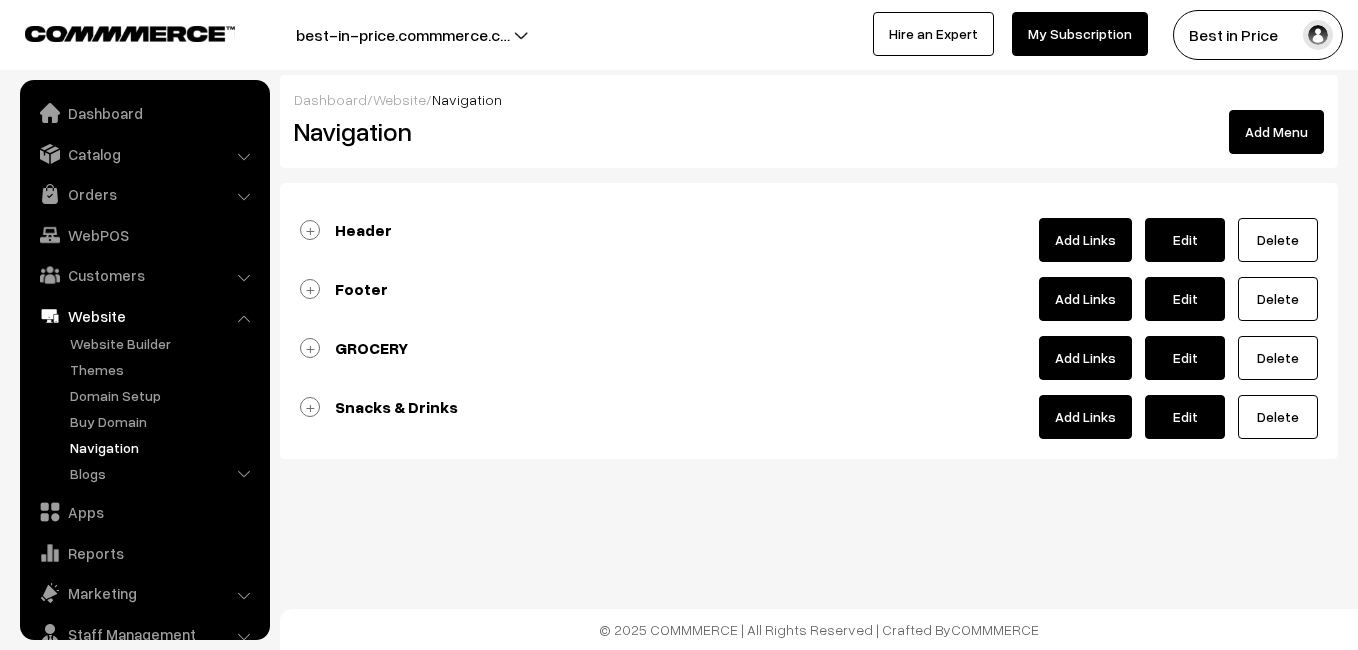 scroll, scrollTop: 0, scrollLeft: 0, axis: both 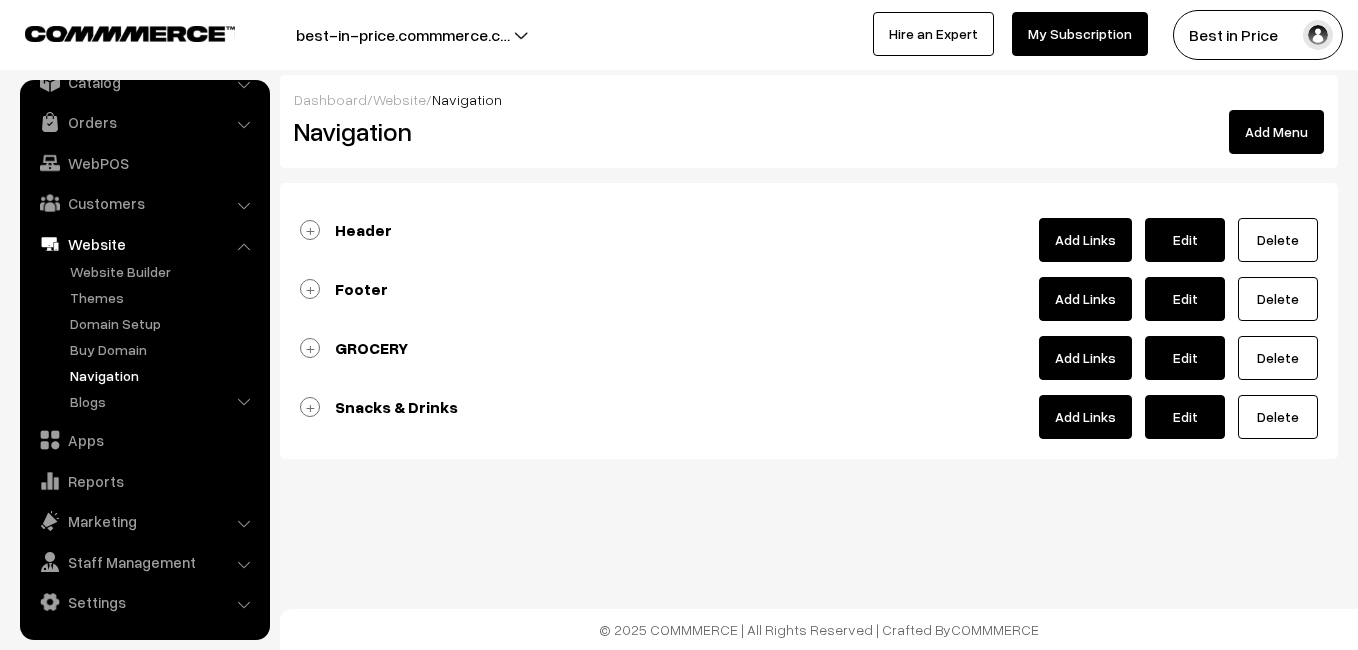 click on "Edit" at bounding box center (1185, 240) 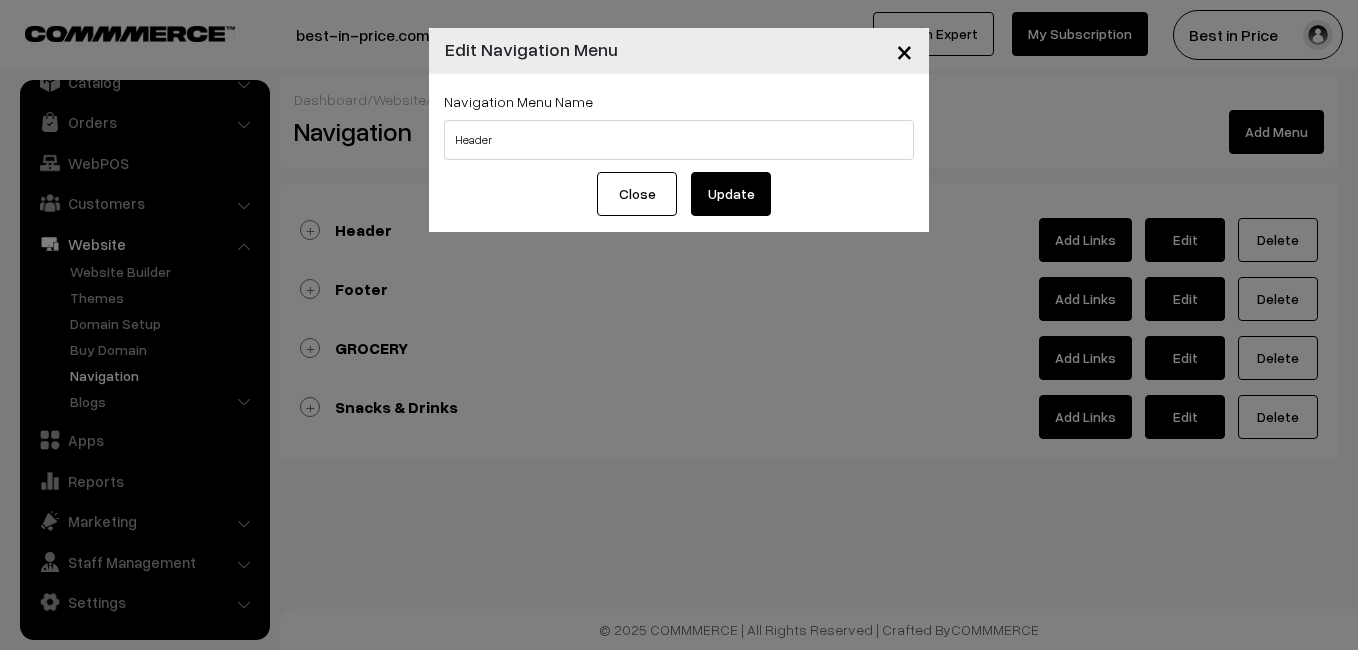 click on "×" at bounding box center (904, 50) 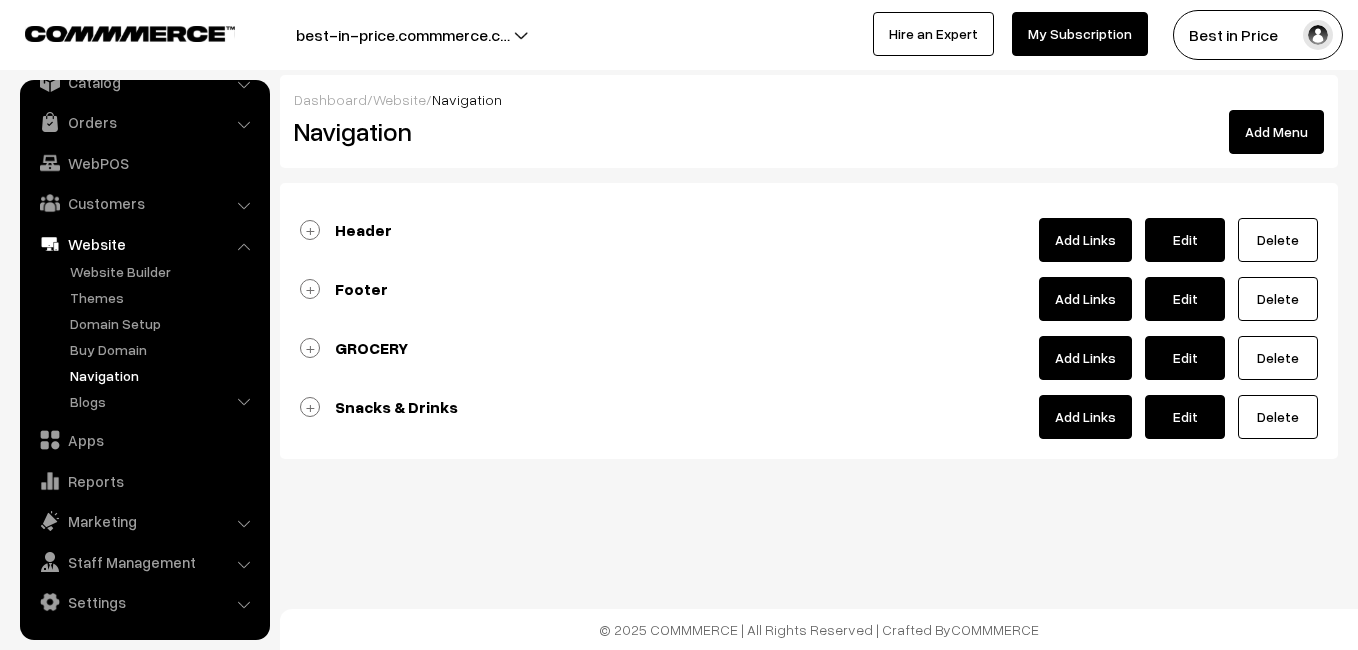 click on "Add Links" at bounding box center (1085, 240) 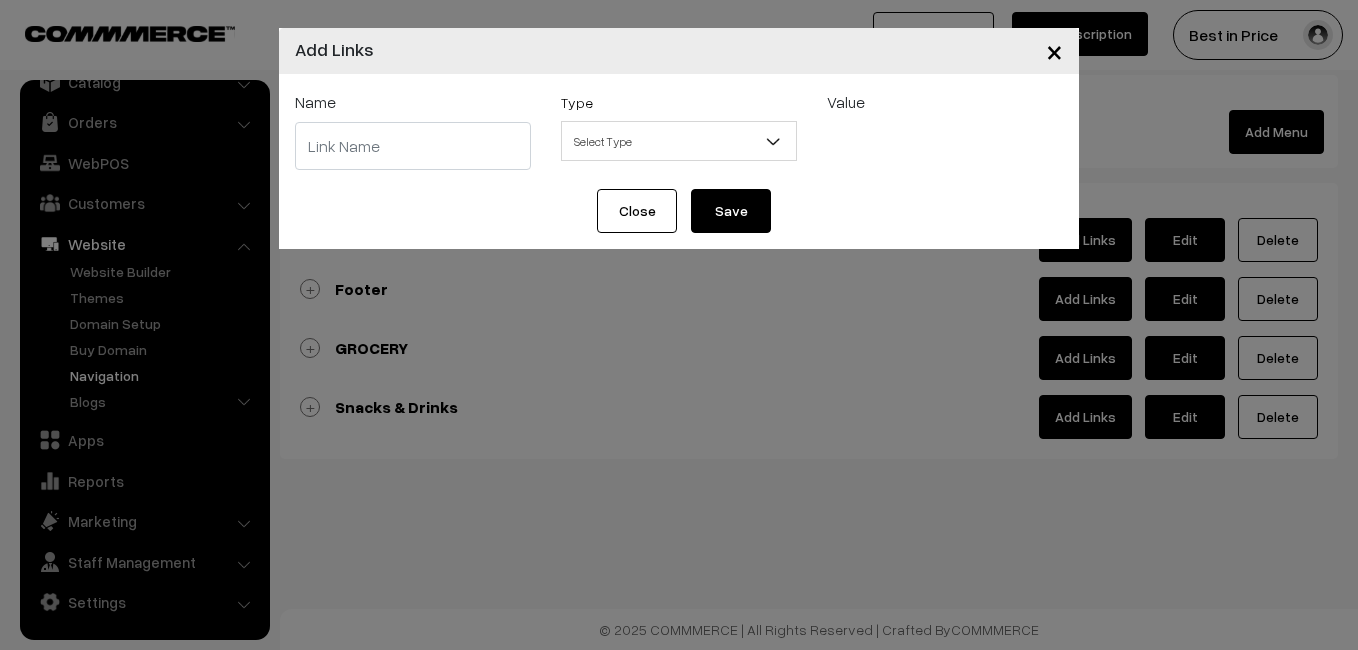 click on "×
Add Links
Name
Type
Select Type
Label
Home Page
Categories
Products
Cart
About Us
Contact Us
Blogs Custom URL
Store Address Store Email" at bounding box center (679, 325) 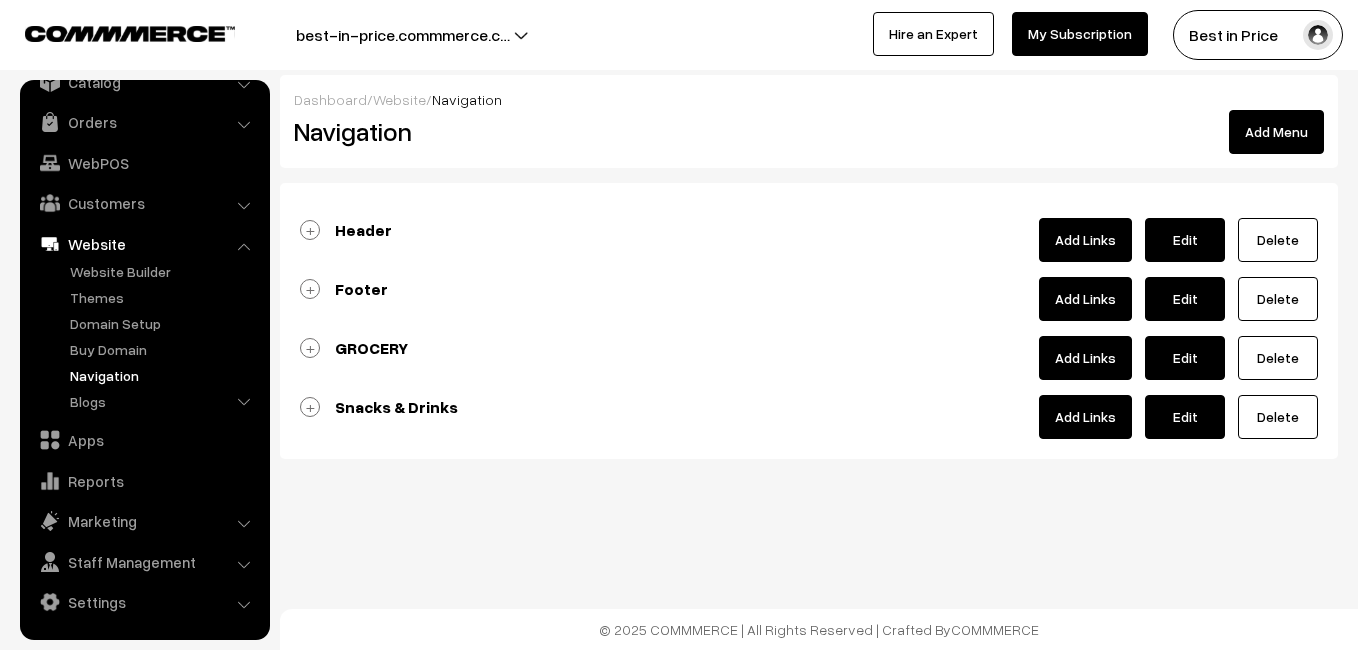 click on "Header" at bounding box center [363, 230] 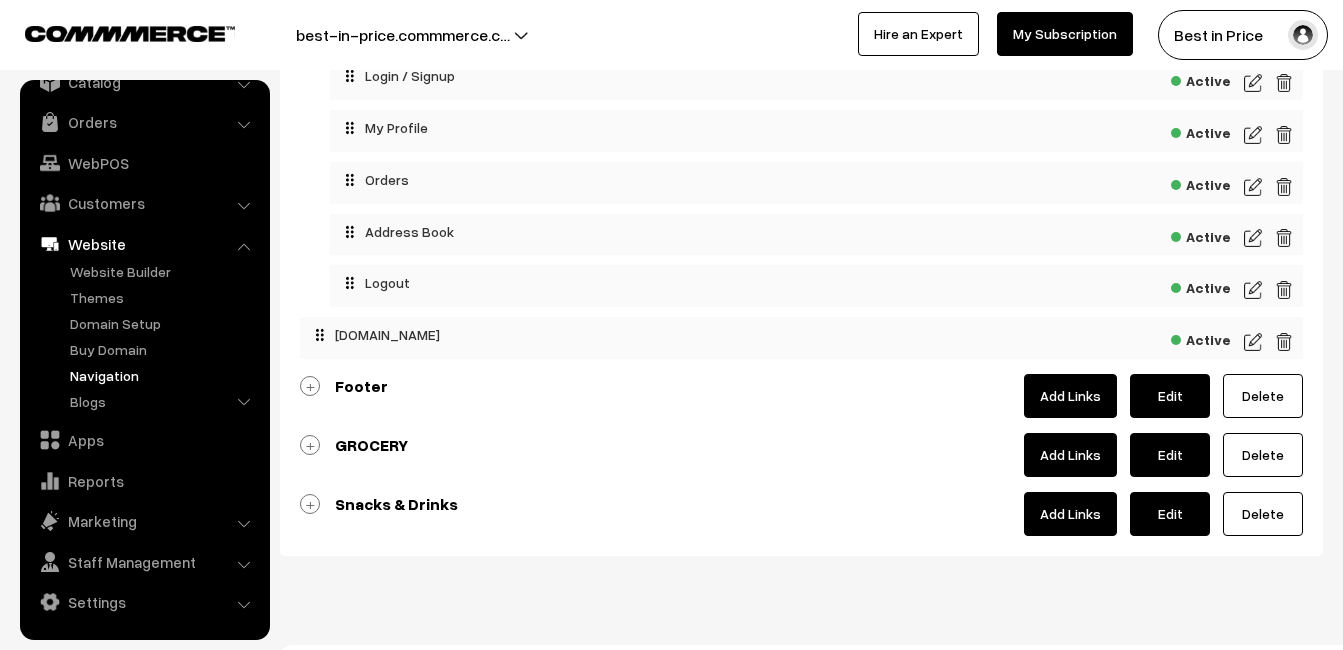 scroll, scrollTop: 600, scrollLeft: 0, axis: vertical 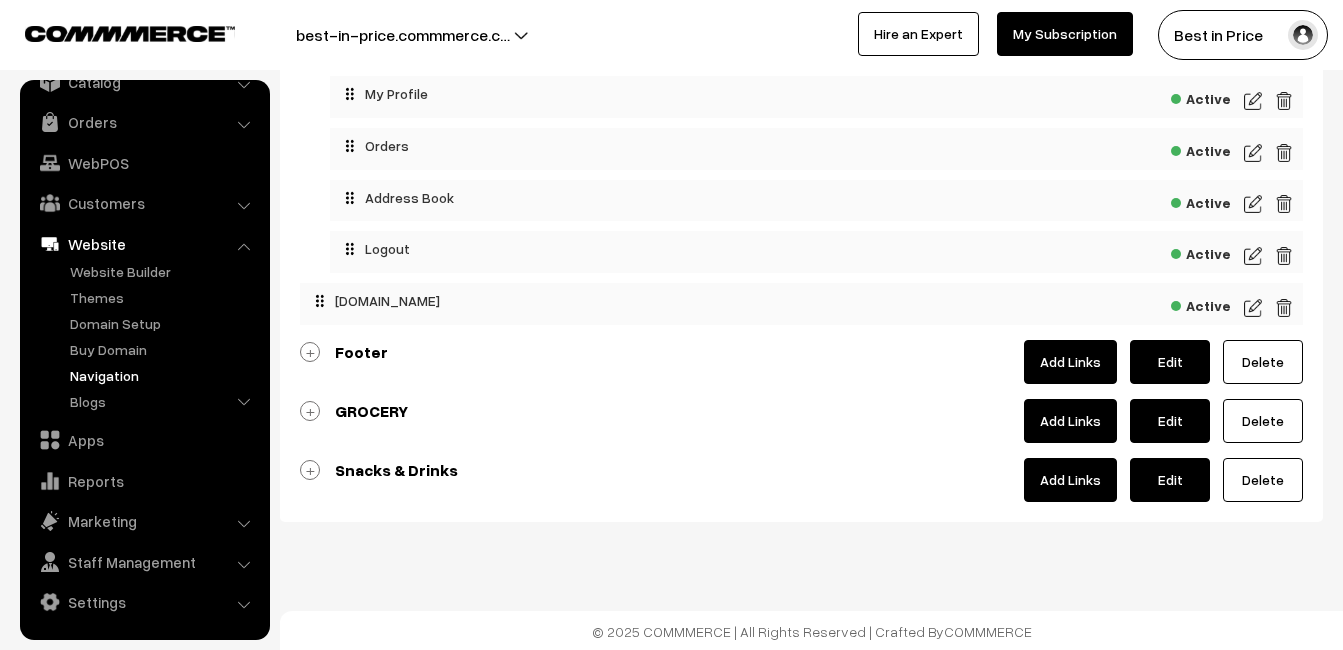 click at bounding box center [1253, 308] 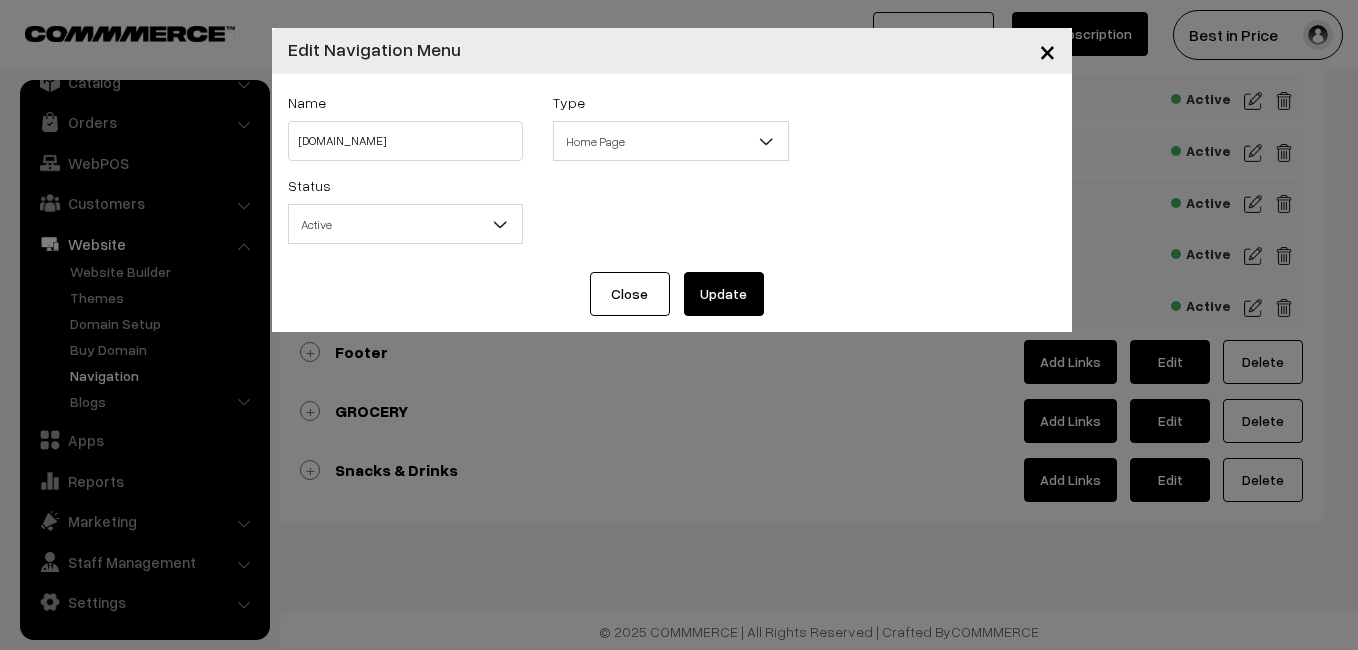 click on "×" at bounding box center [1047, 50] 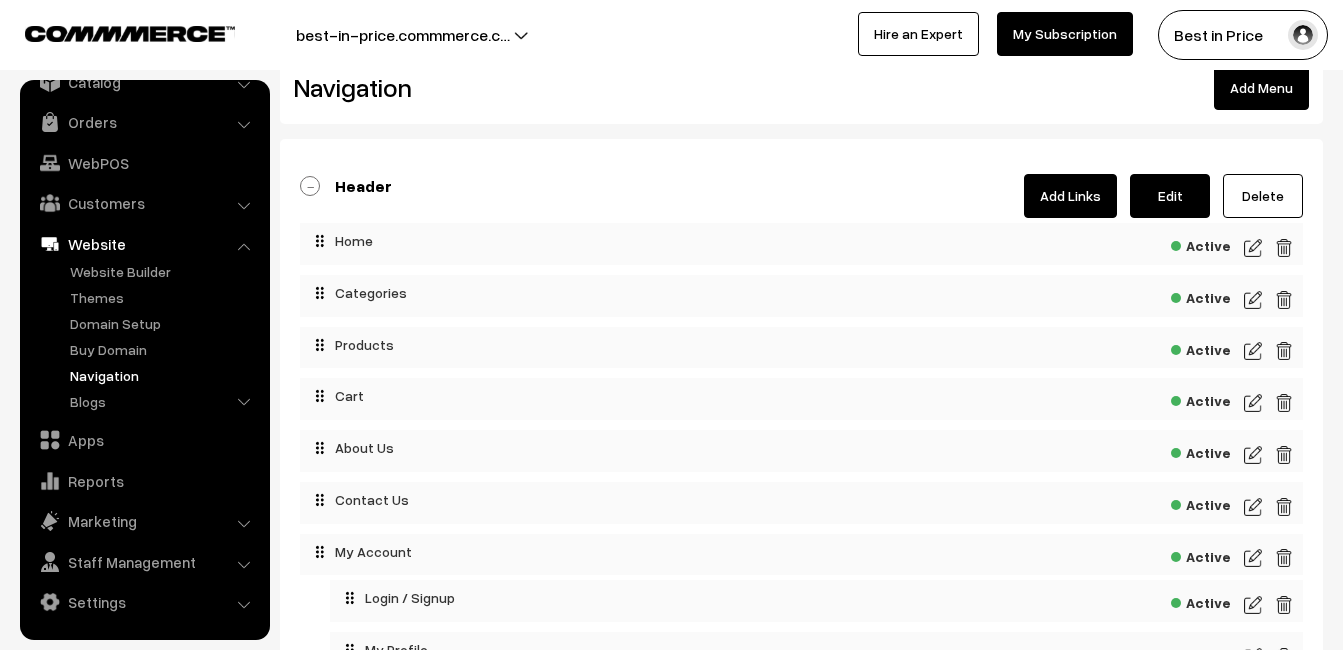 scroll, scrollTop: 0, scrollLeft: 0, axis: both 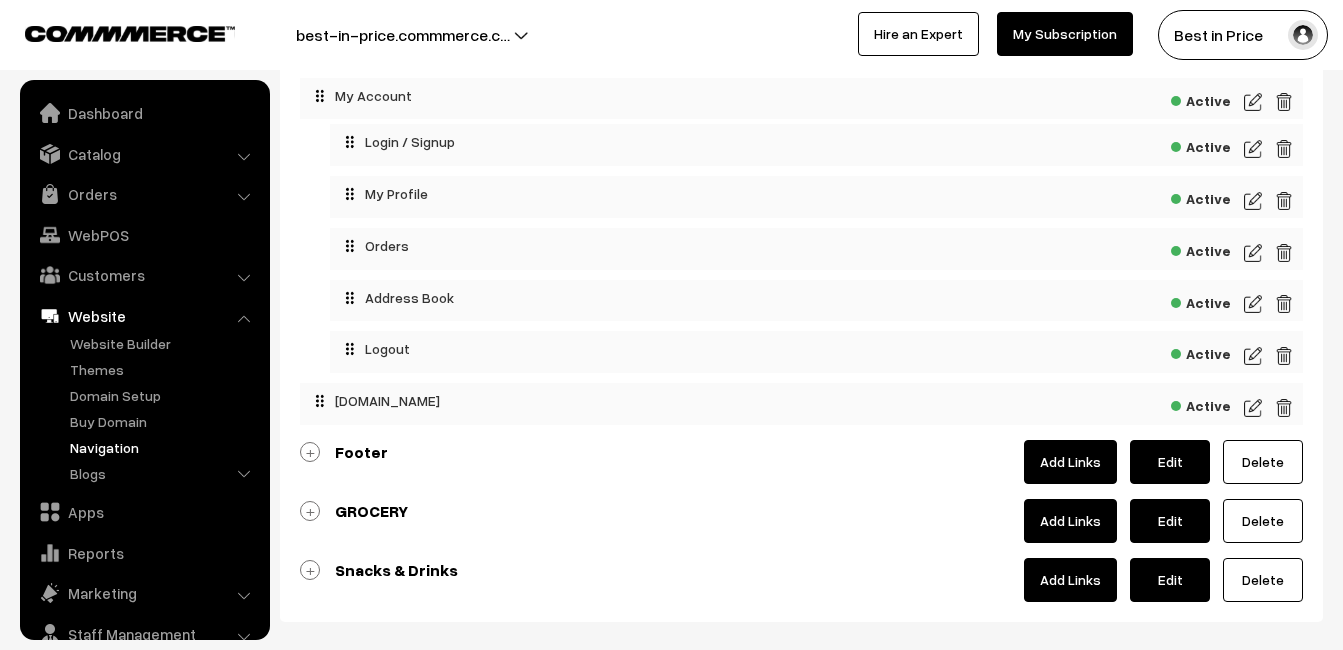 click at bounding box center [1253, 408] 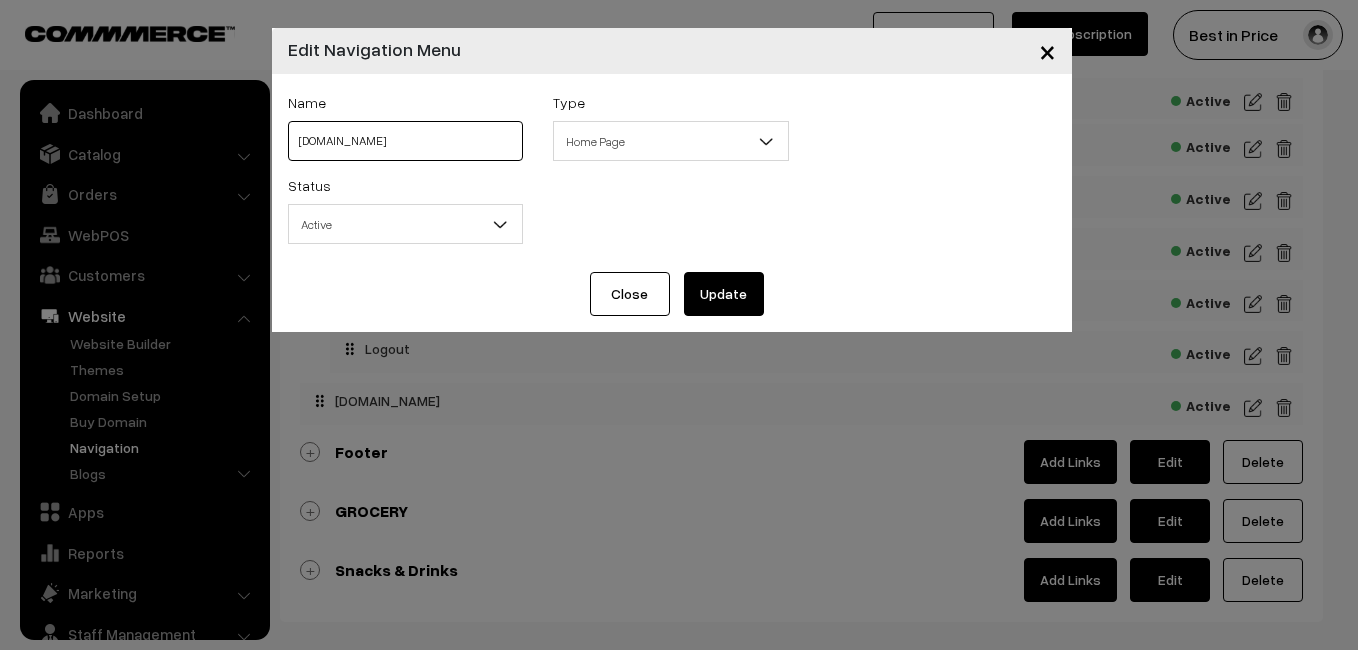 click on "bipstores.in" at bounding box center [406, 141] 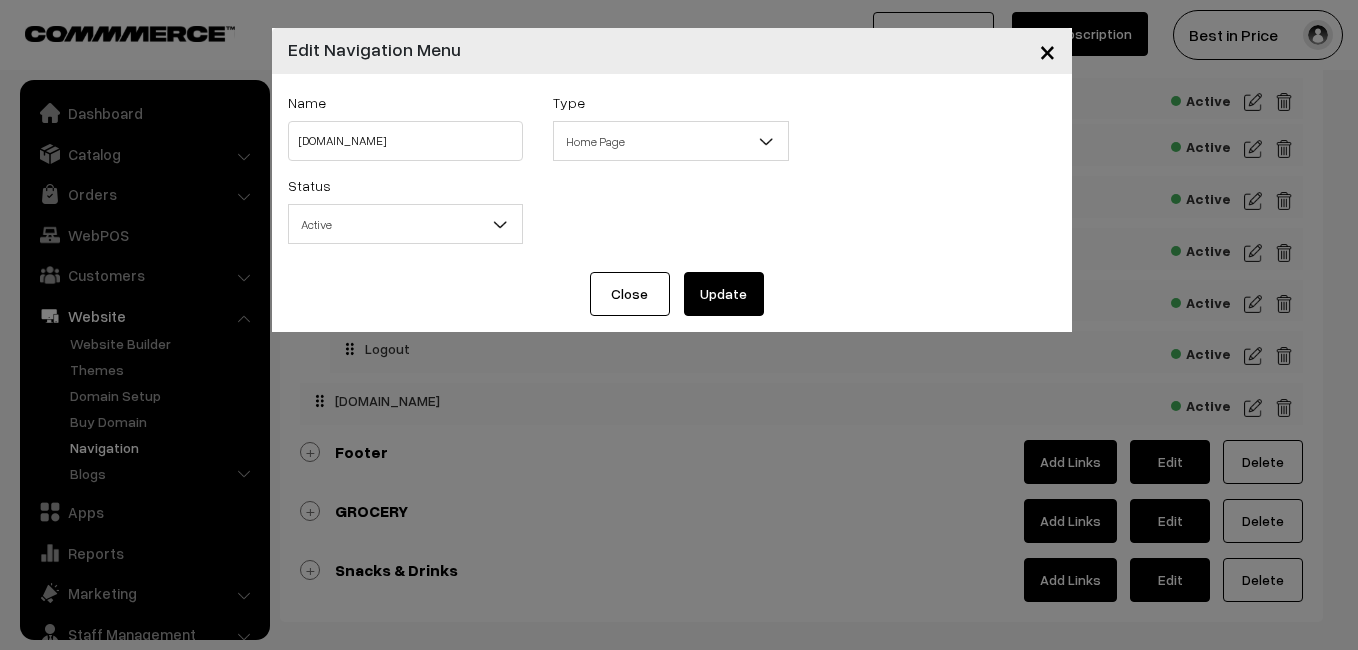 click on "Update" at bounding box center [724, 294] 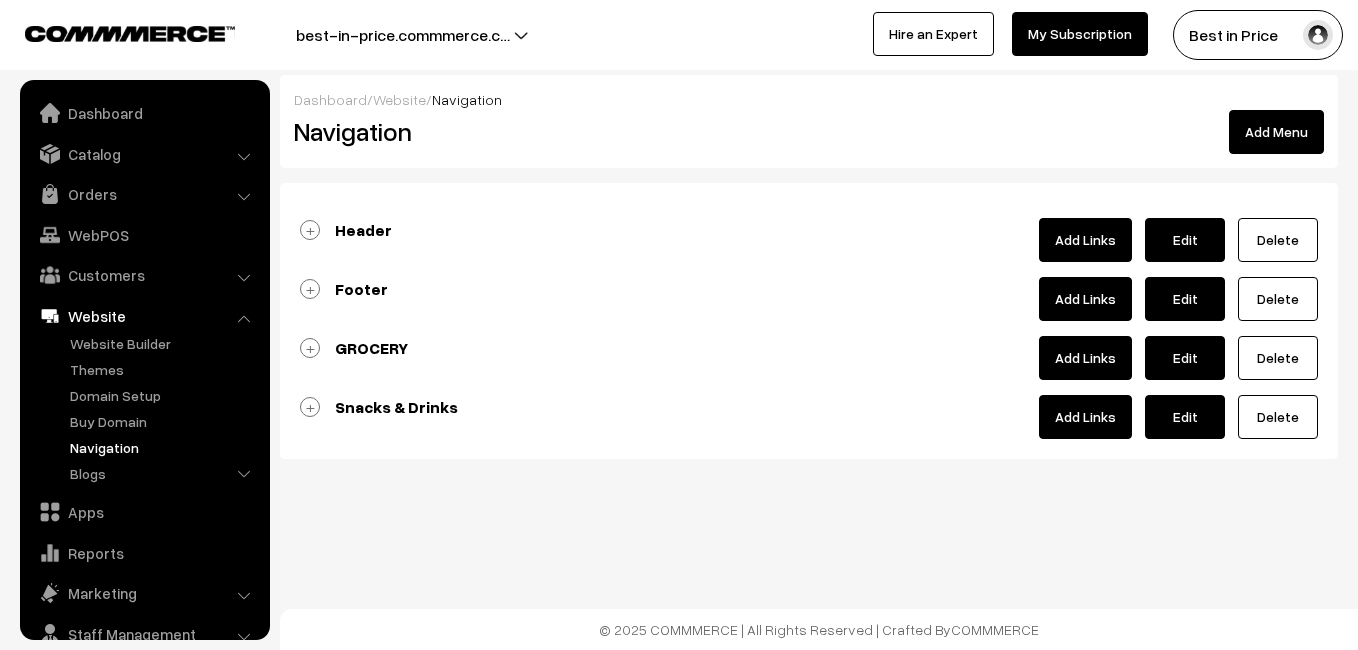scroll, scrollTop: 0, scrollLeft: 0, axis: both 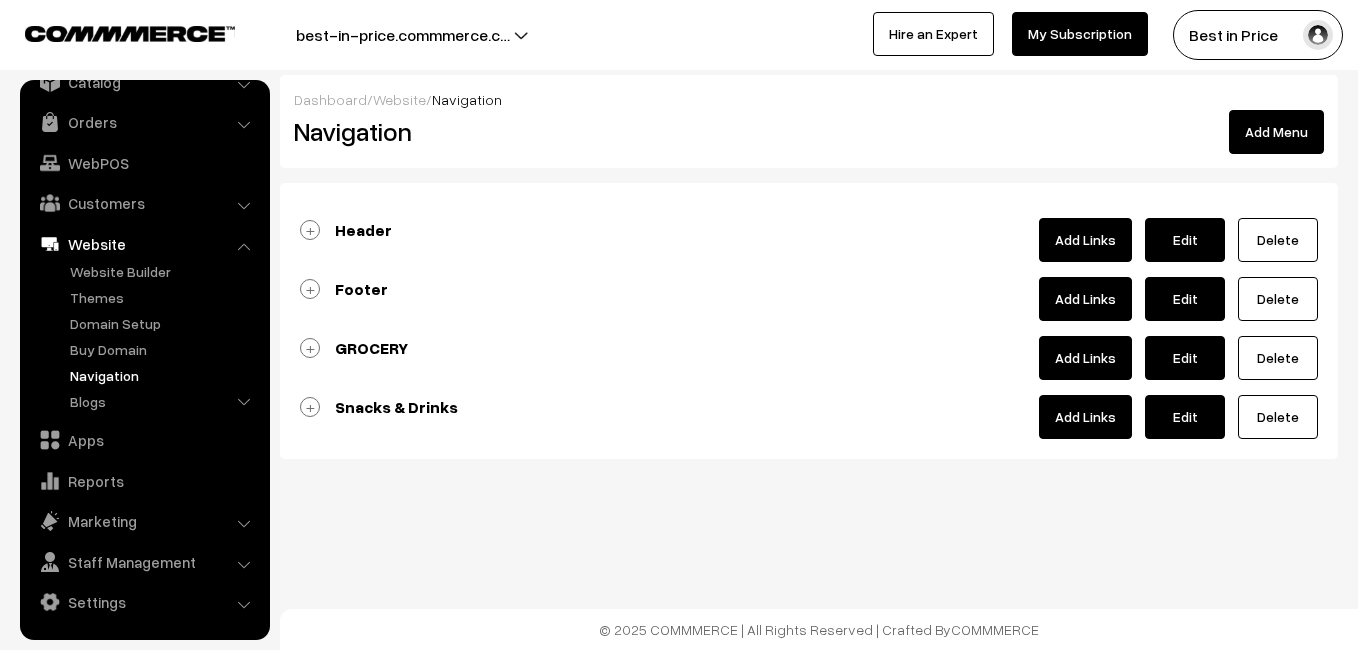 click on "Footer" at bounding box center (361, 289) 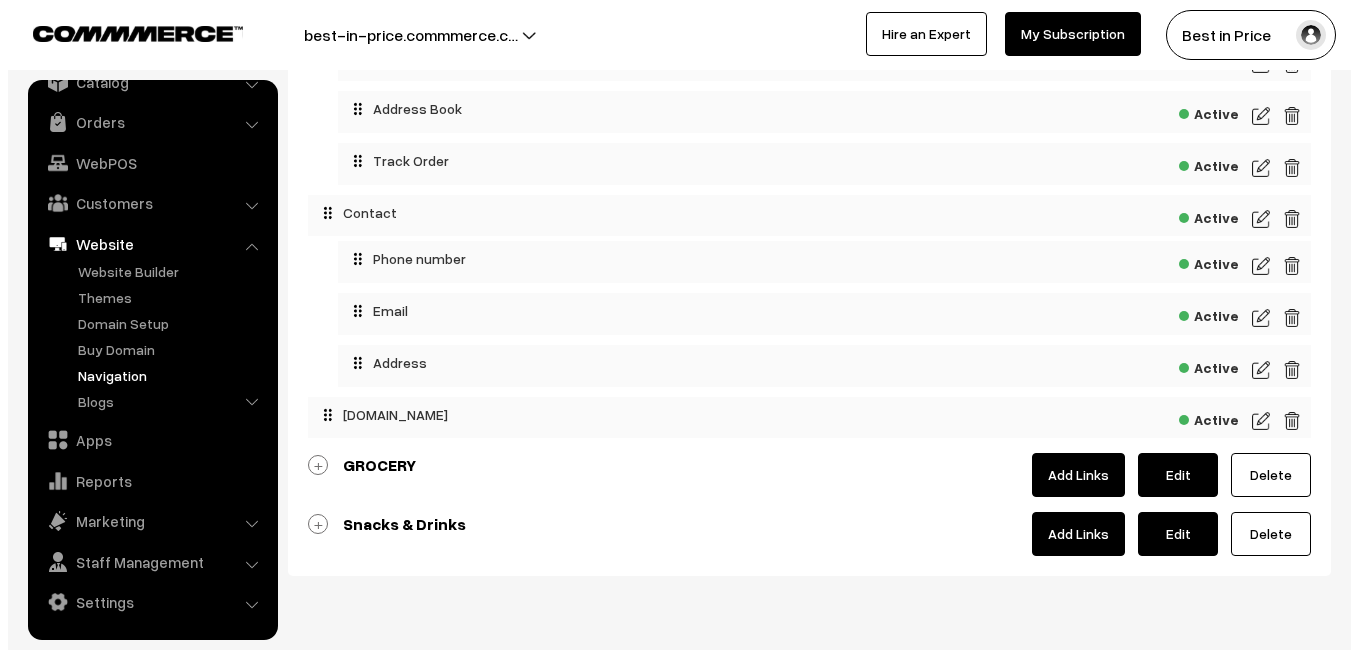 scroll, scrollTop: 902, scrollLeft: 0, axis: vertical 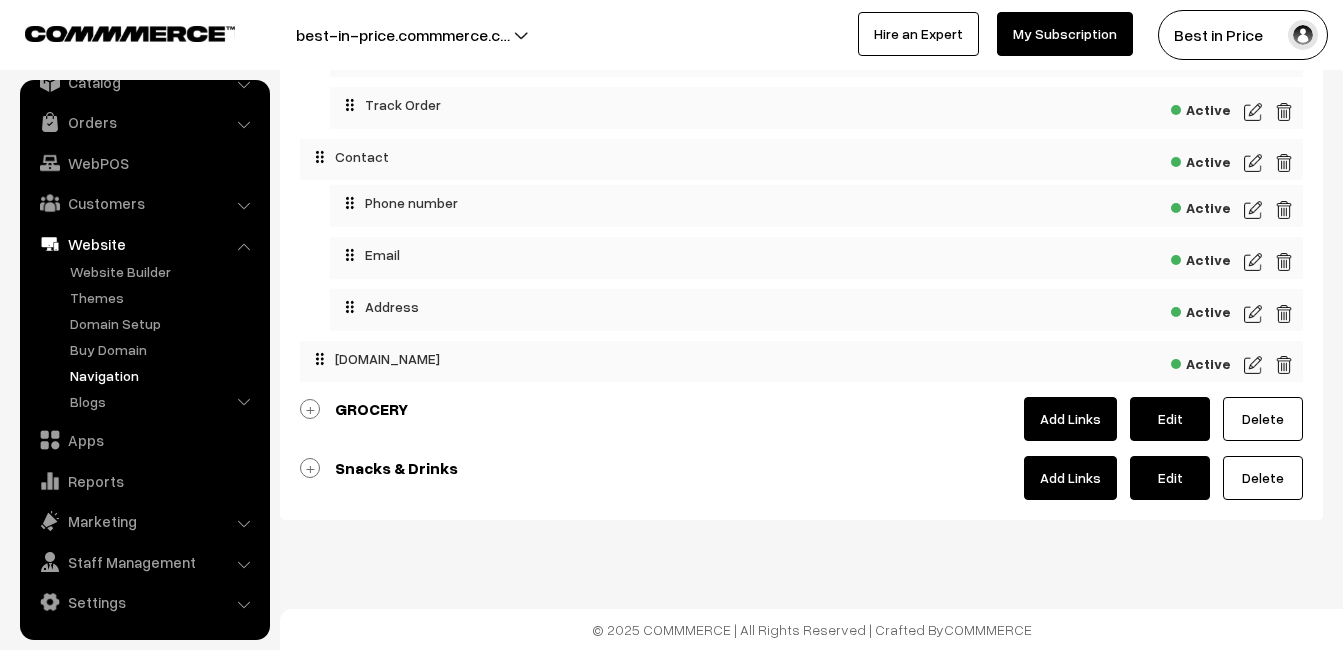 click at bounding box center (1253, 314) 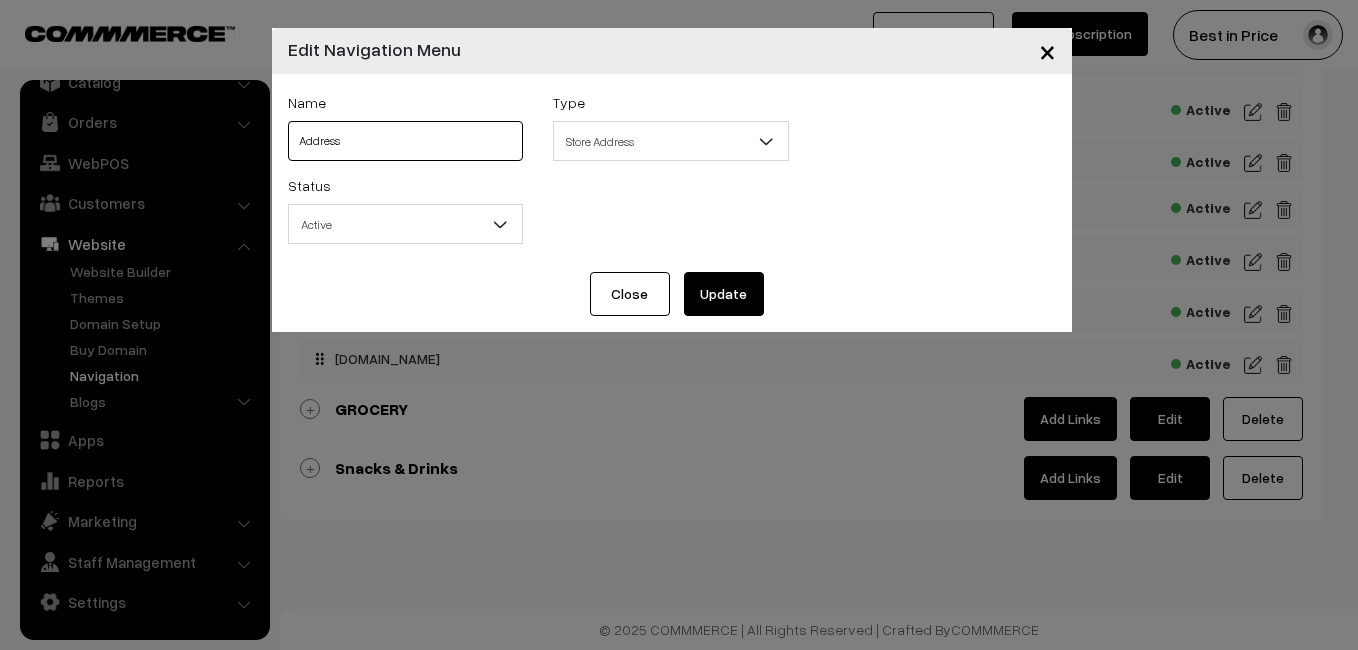 click on "Address" at bounding box center (406, 141) 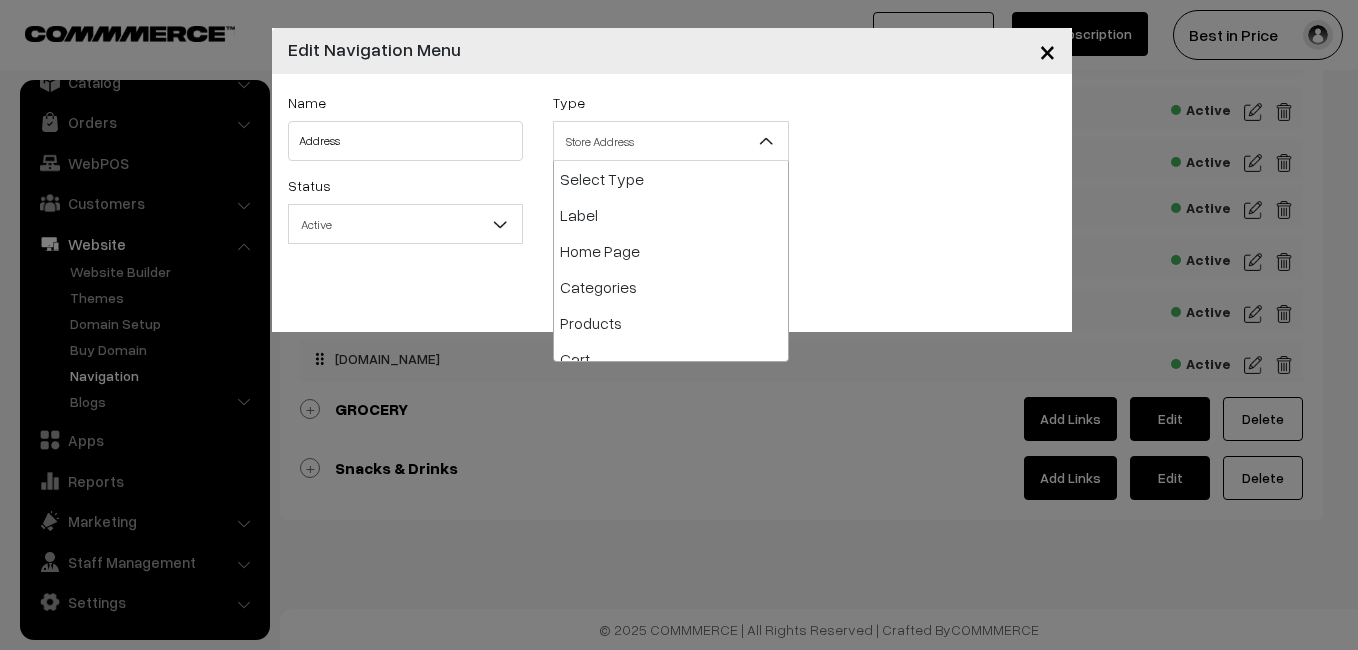 click at bounding box center (766, 141) 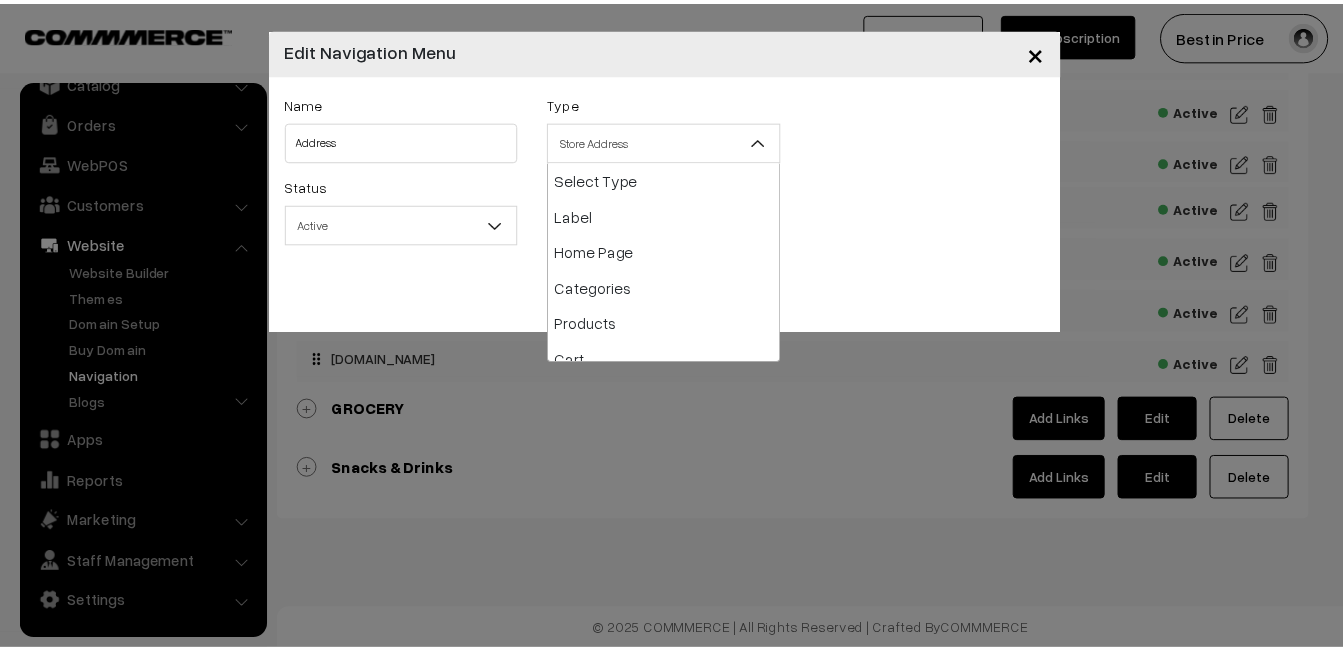scroll, scrollTop: 288, scrollLeft: 0, axis: vertical 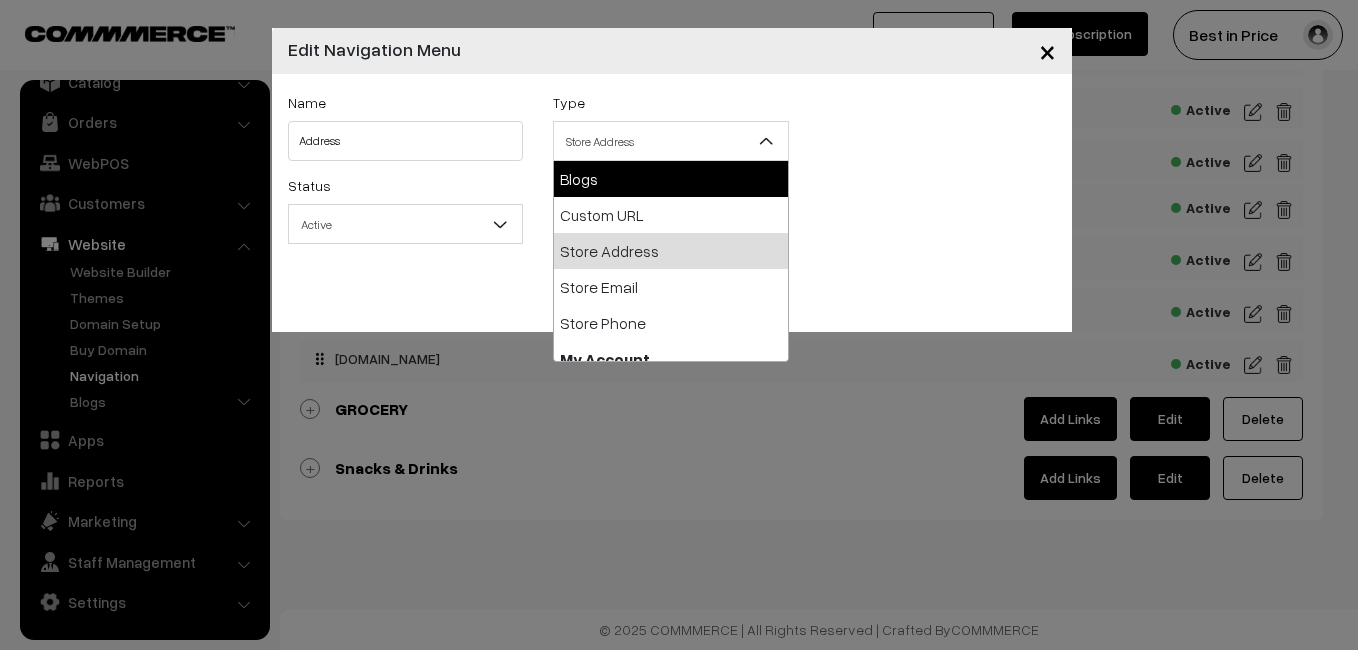 click on "Status
Active
Inactive
Active" at bounding box center (672, 214) 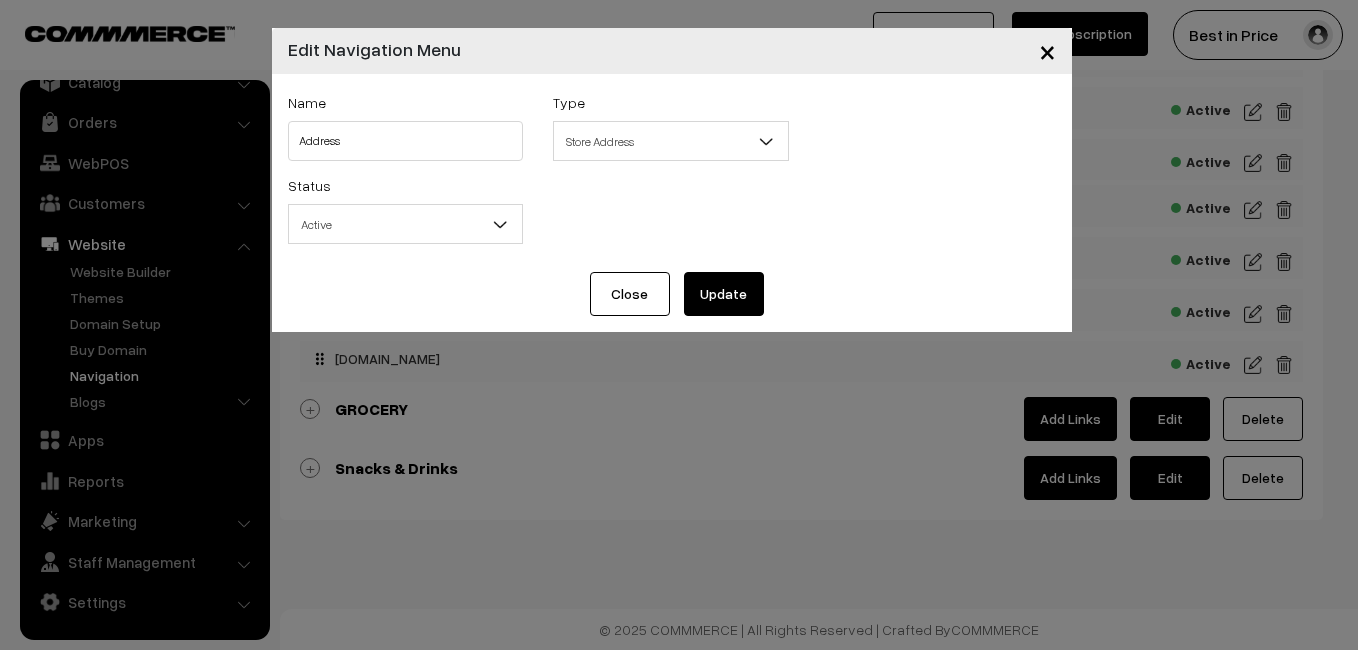 click on "×" at bounding box center [1047, 50] 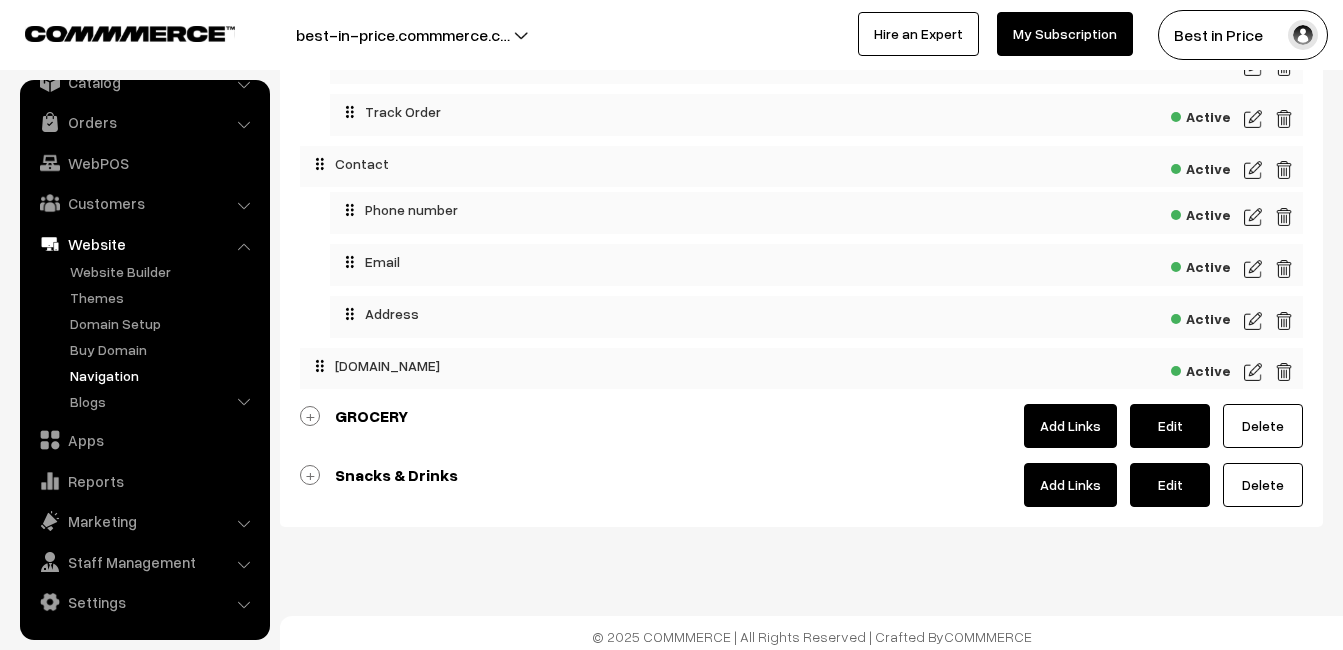 scroll, scrollTop: 900, scrollLeft: 0, axis: vertical 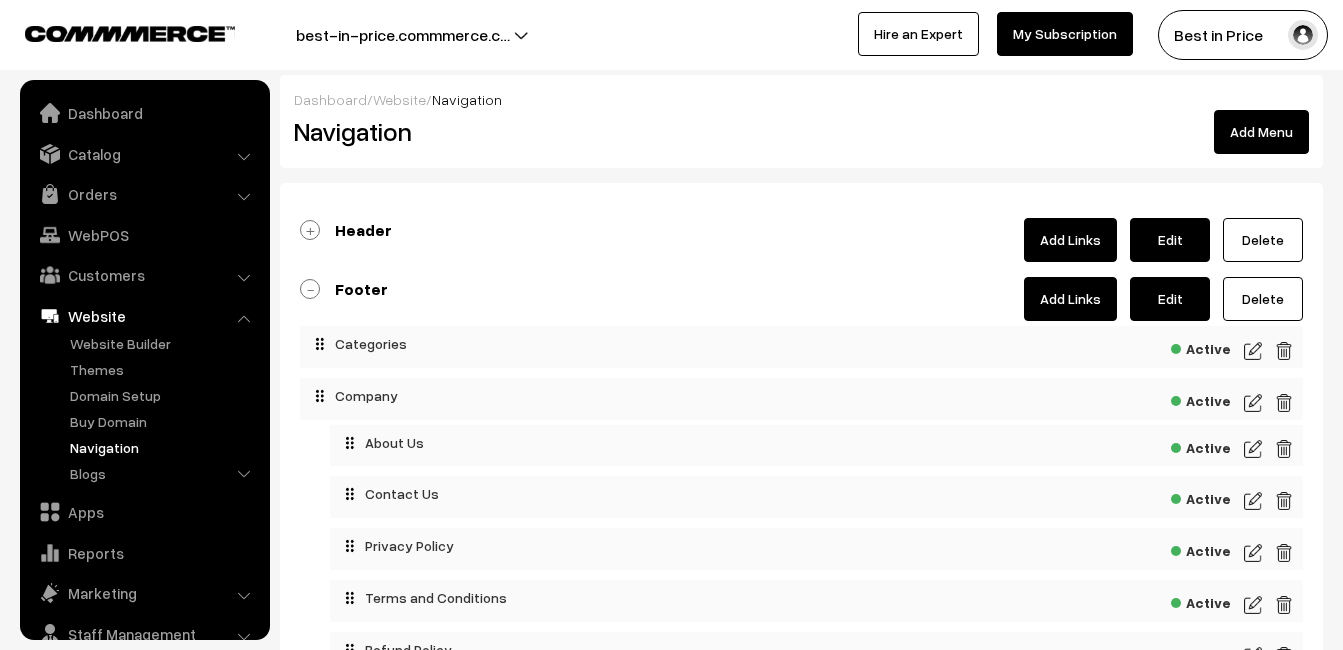 click on "best-in-price.commmerce.c…" at bounding box center (403, 35) 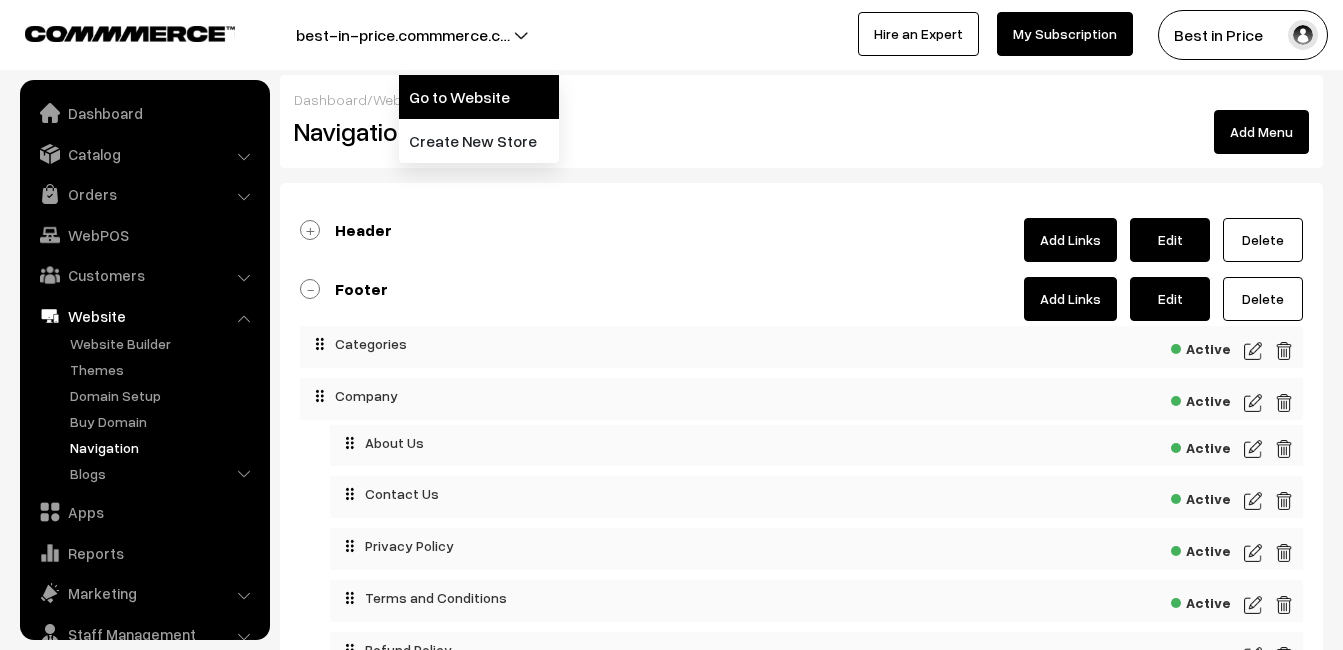 click on "Go to Website" at bounding box center [479, 97] 